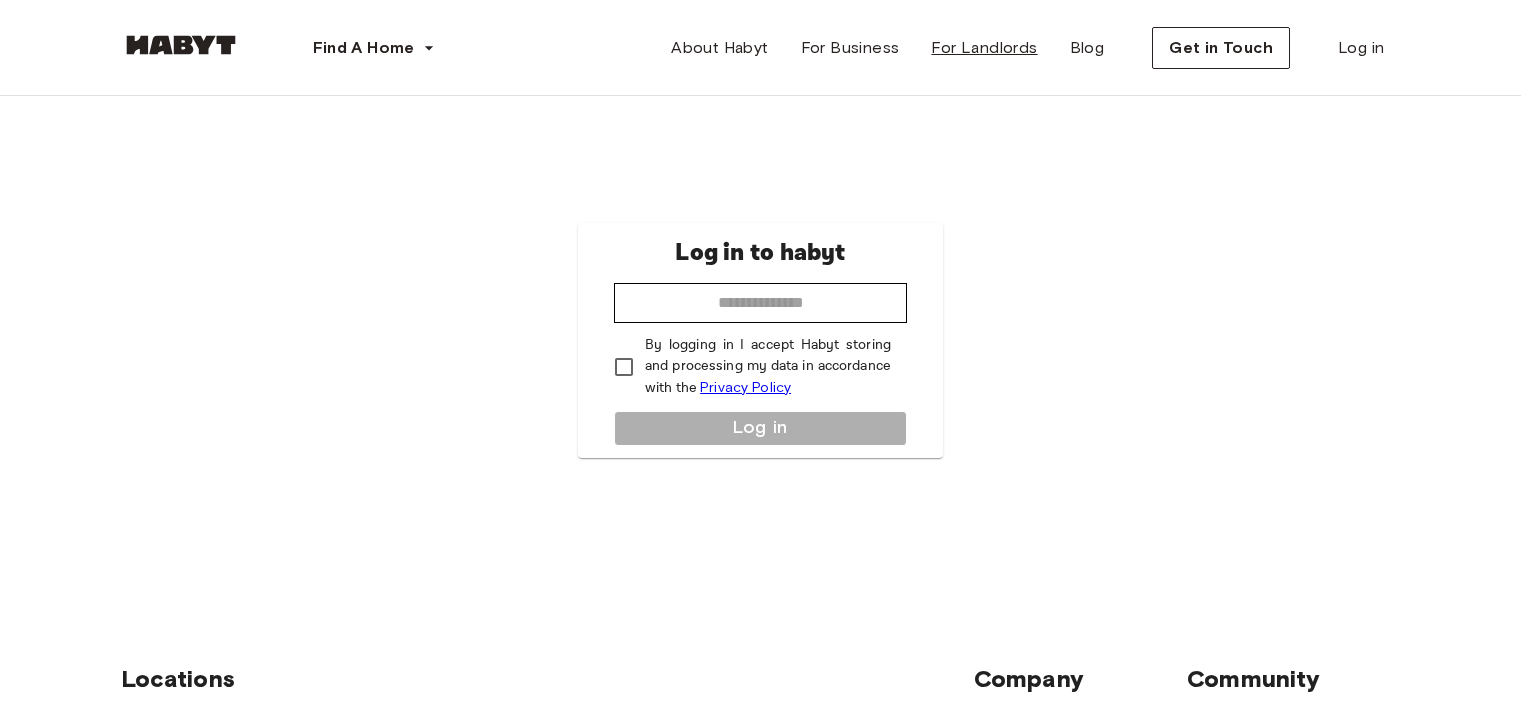 scroll, scrollTop: 0, scrollLeft: 0, axis: both 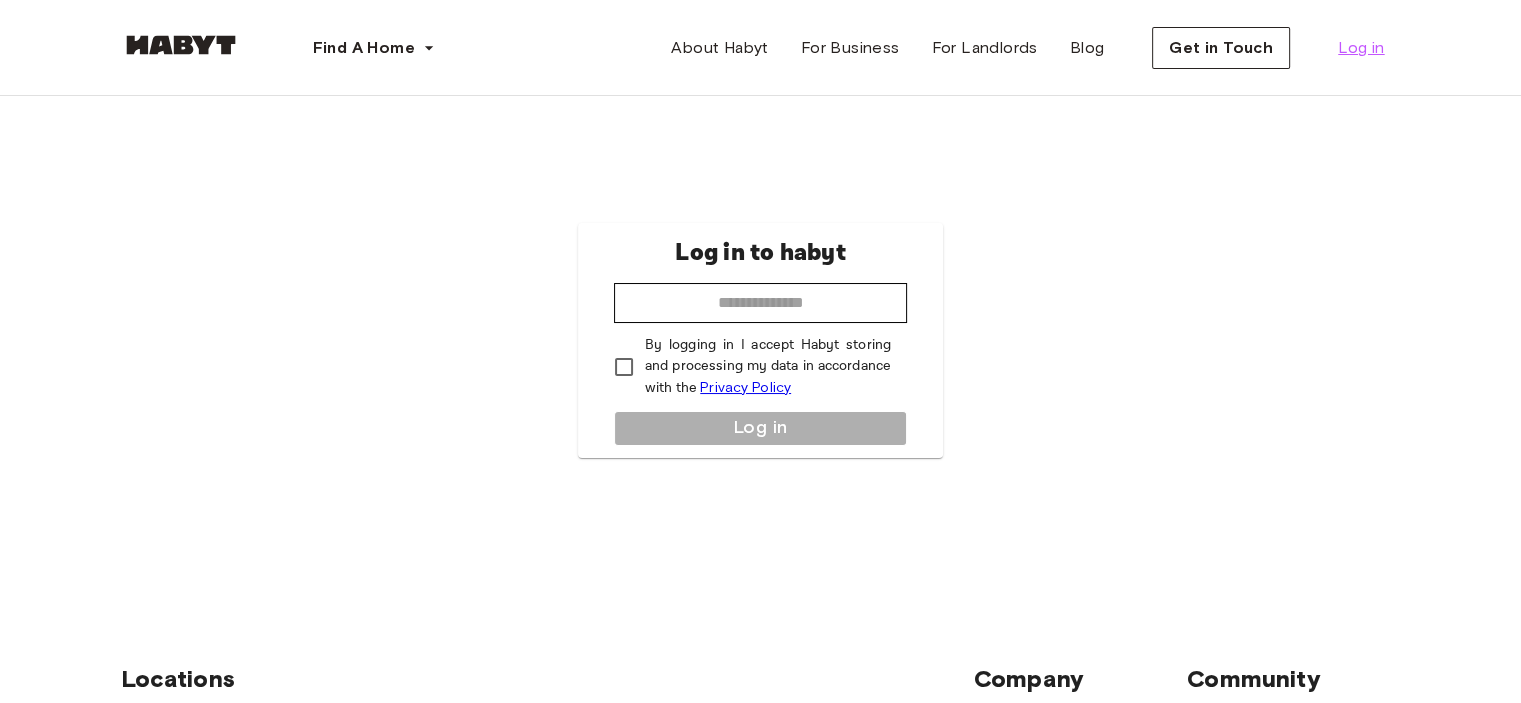 click on "Log in" at bounding box center [1361, 48] 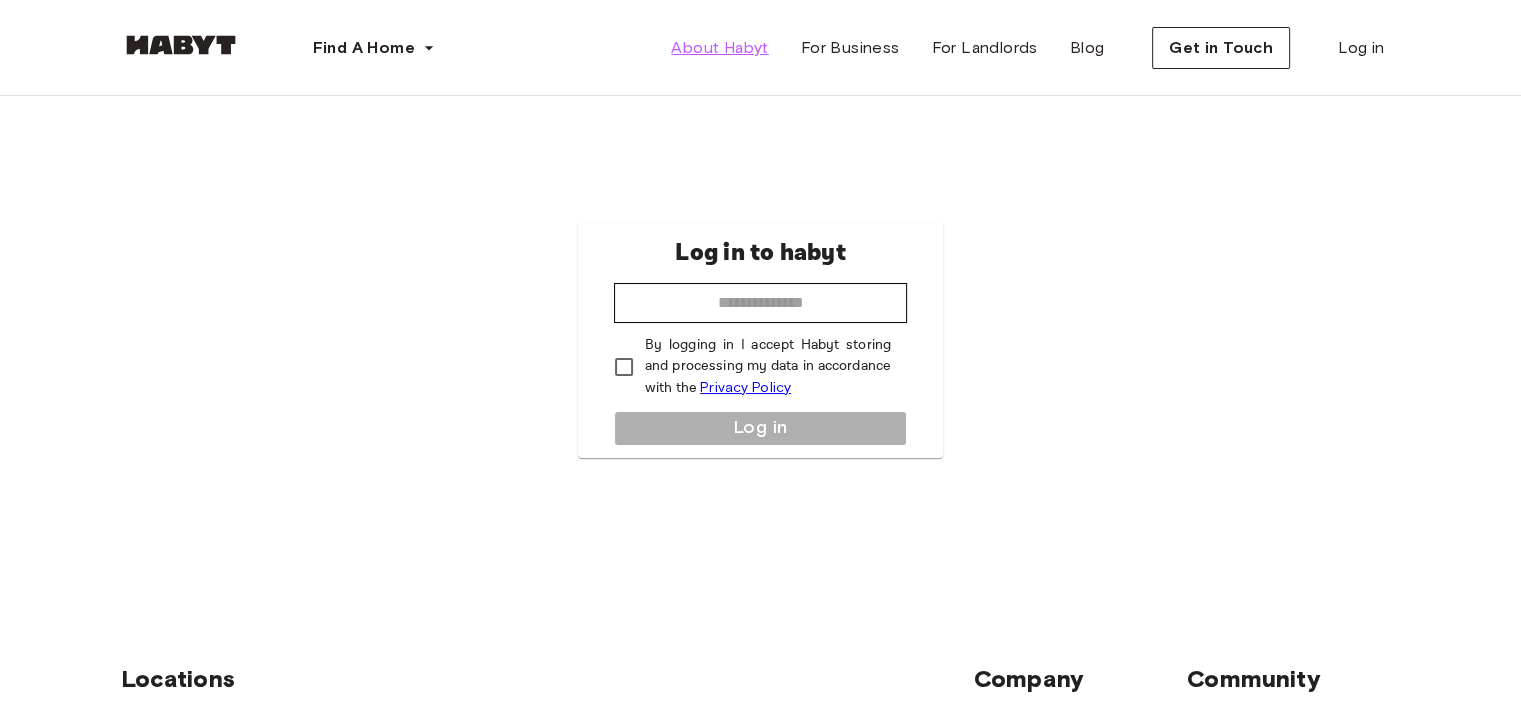 click on "About Habyt" at bounding box center (719, 48) 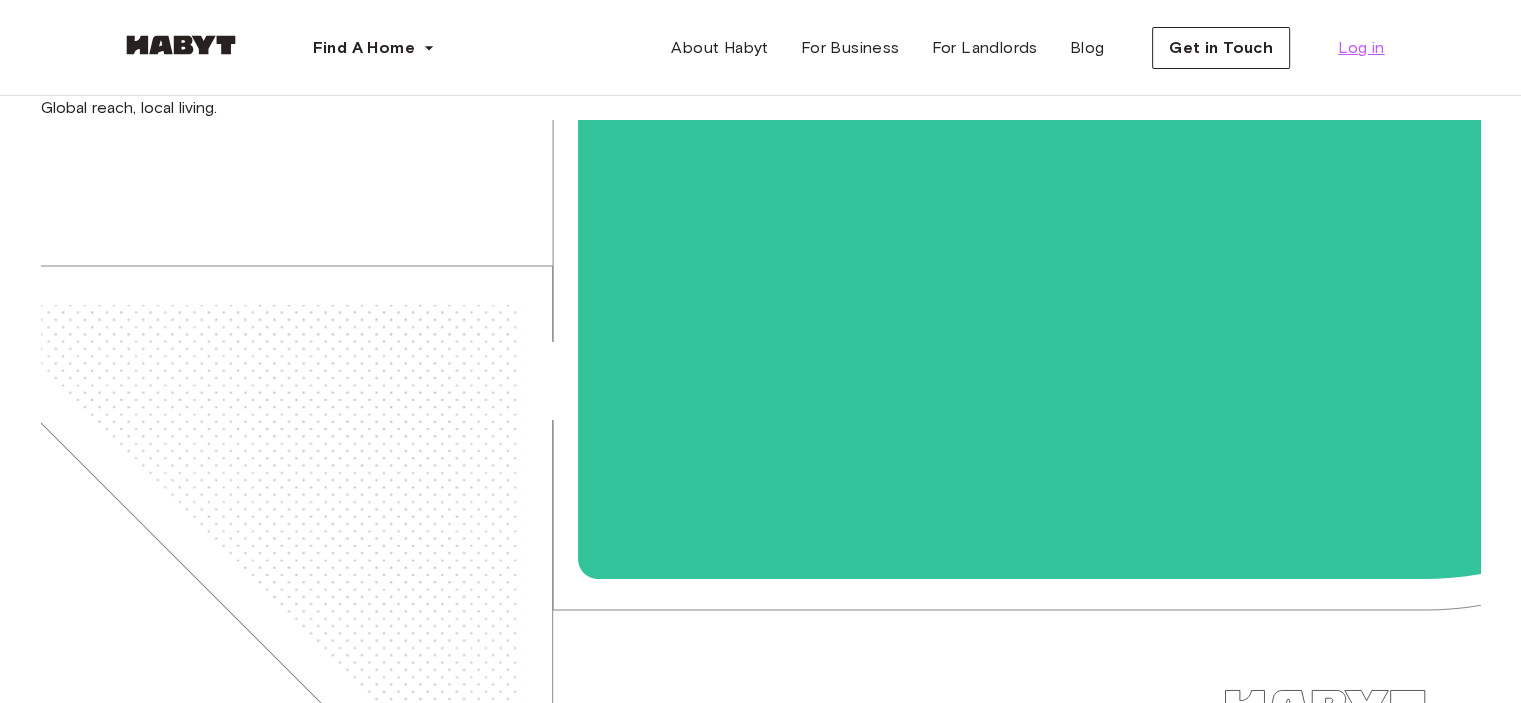click on "Log in" at bounding box center (1361, 48) 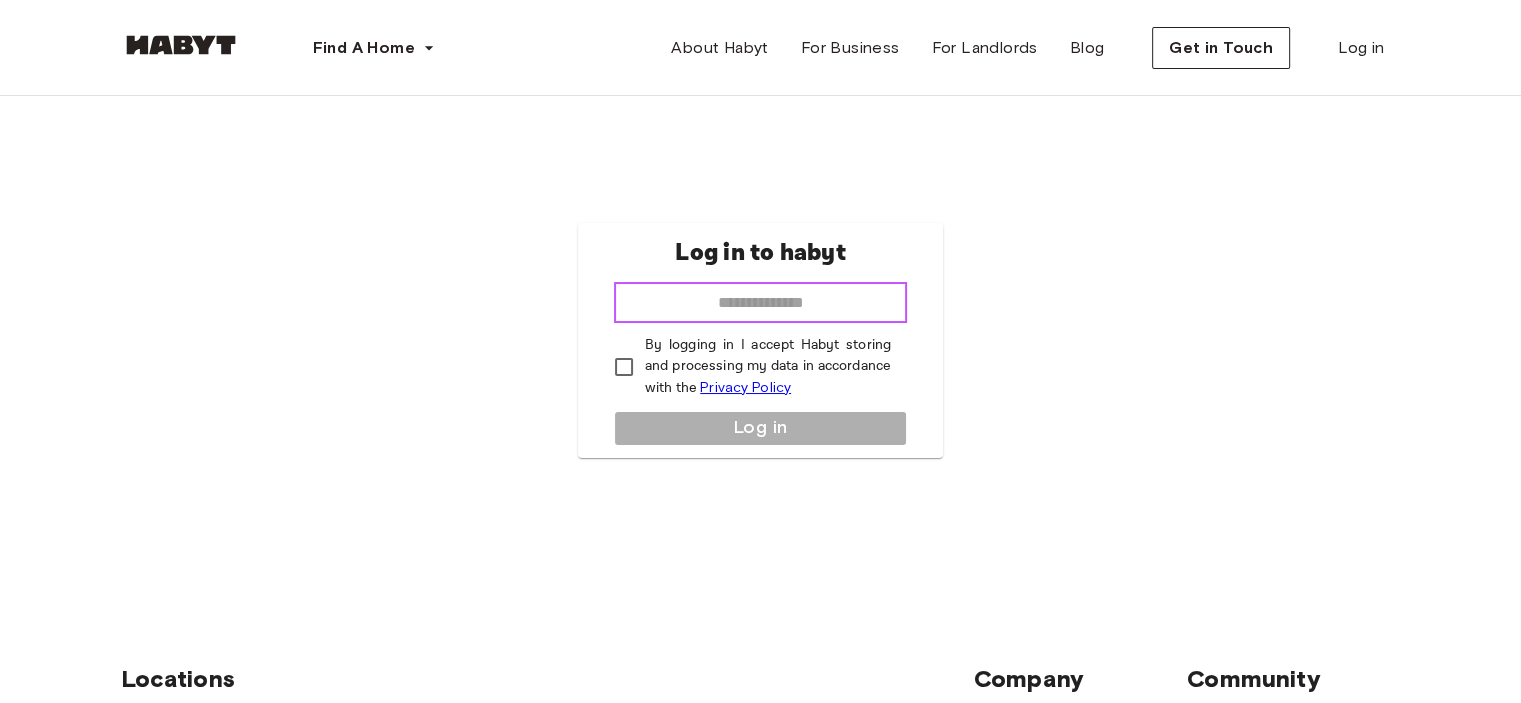 click at bounding box center (760, 303) 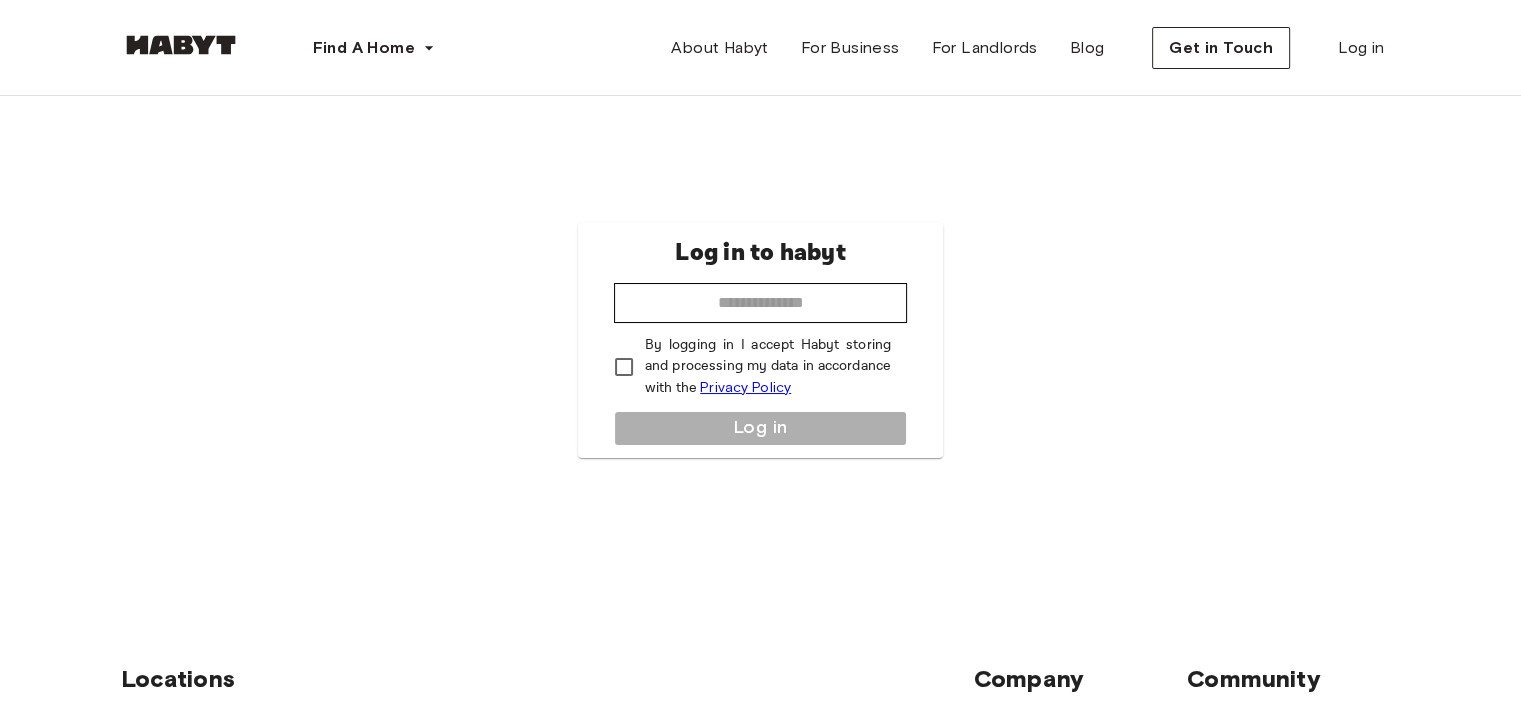 click on "Log in to habyt ​ By logging in I accept Habyt storing and processing my data in accordance with the   Privacy Policy Log in" at bounding box center [761, 340] 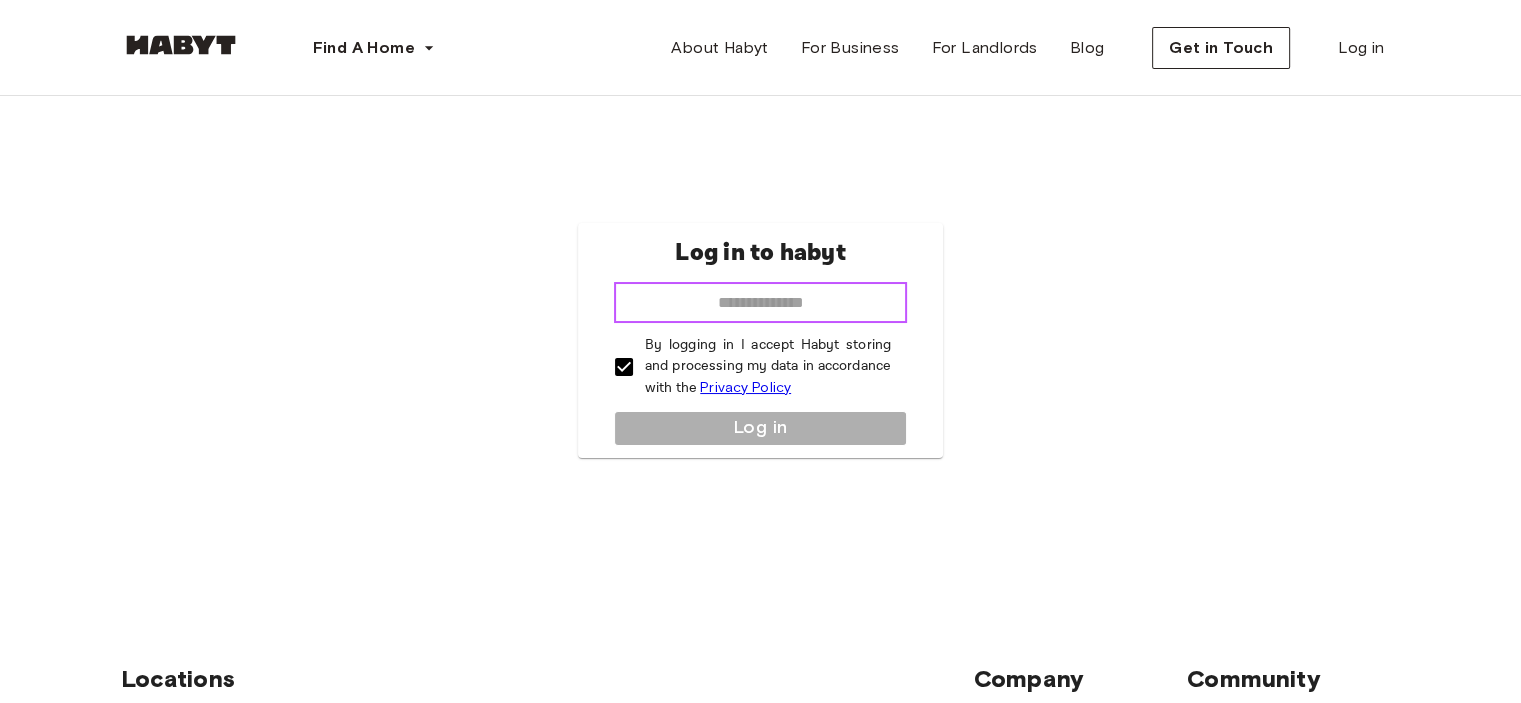 drag, startPoint x: 675, startPoint y: 309, endPoint x: 694, endPoint y: 343, distance: 38.948685 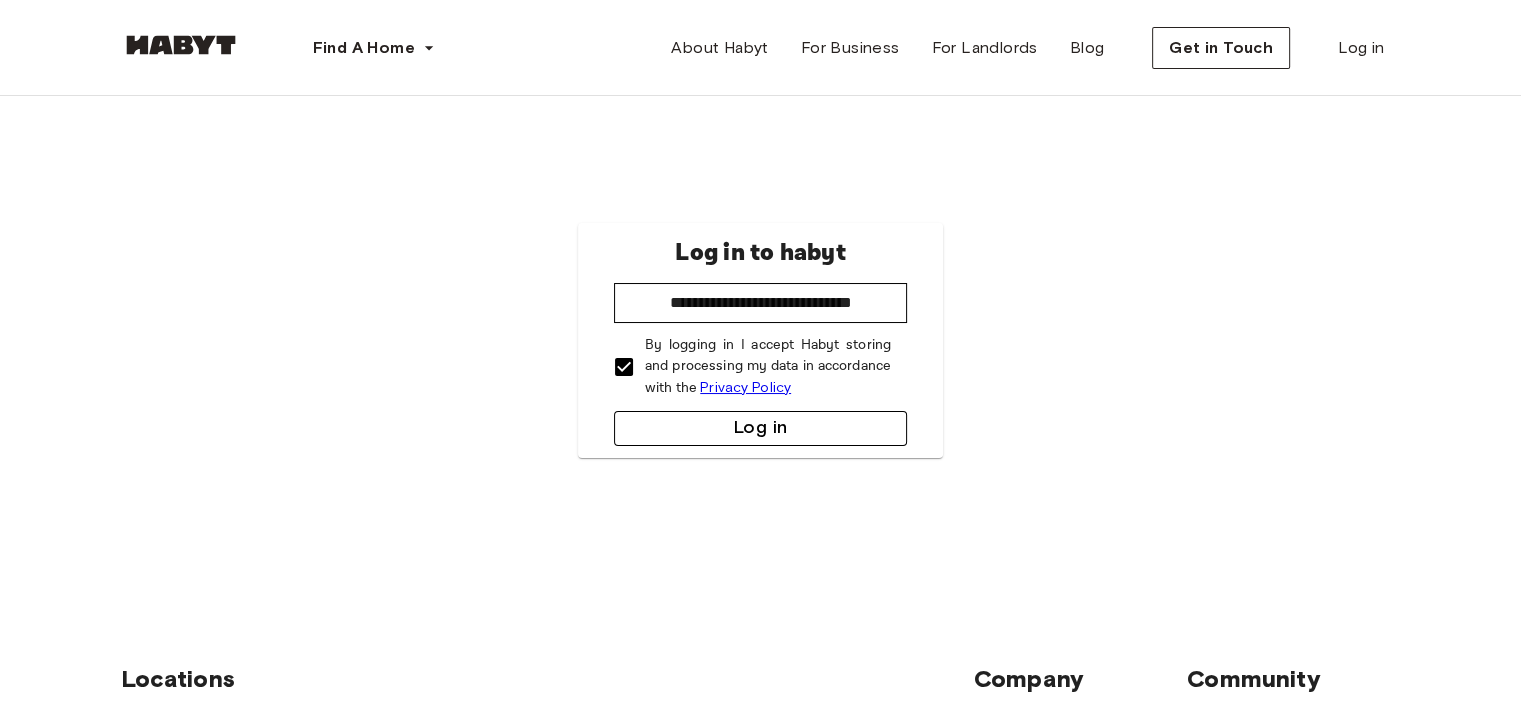 click on "Log in" at bounding box center (760, 428) 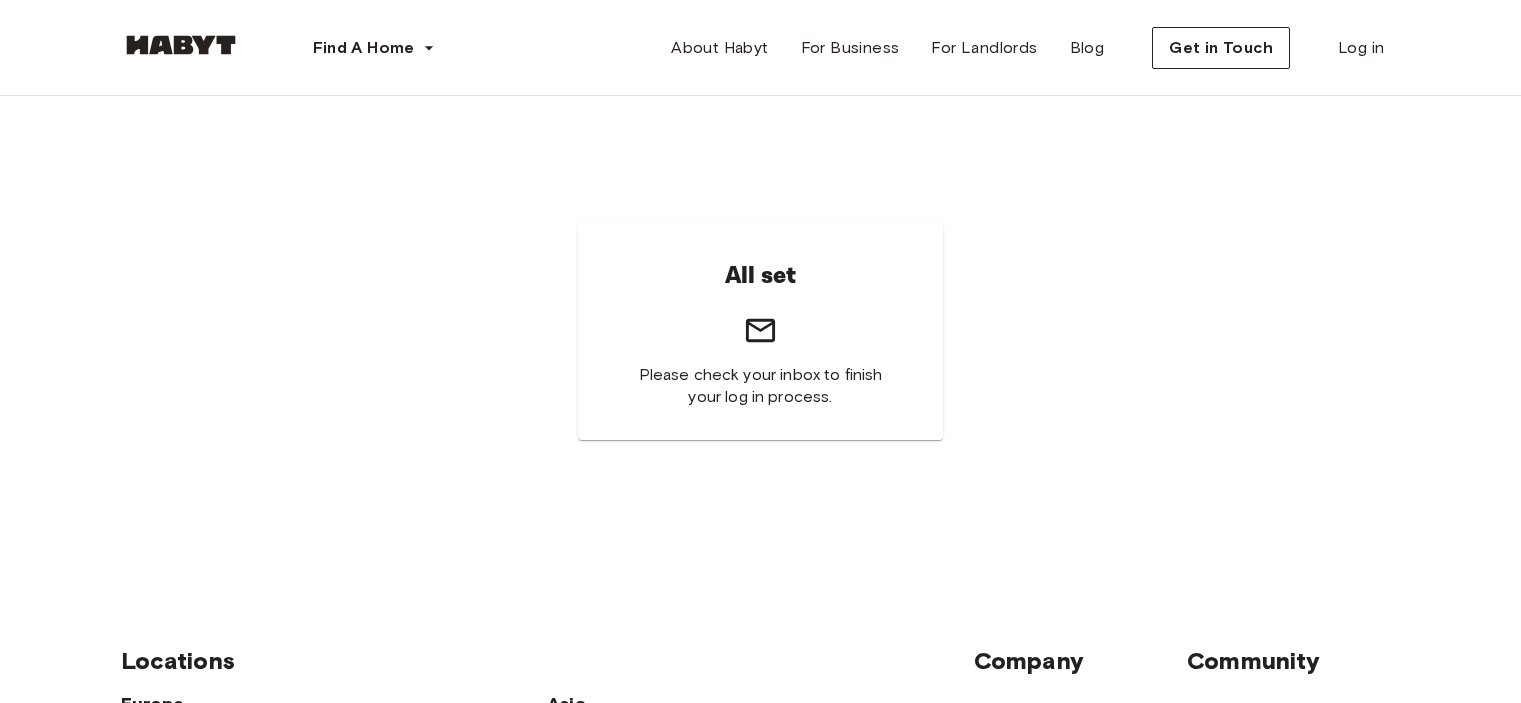 scroll, scrollTop: 0, scrollLeft: 0, axis: both 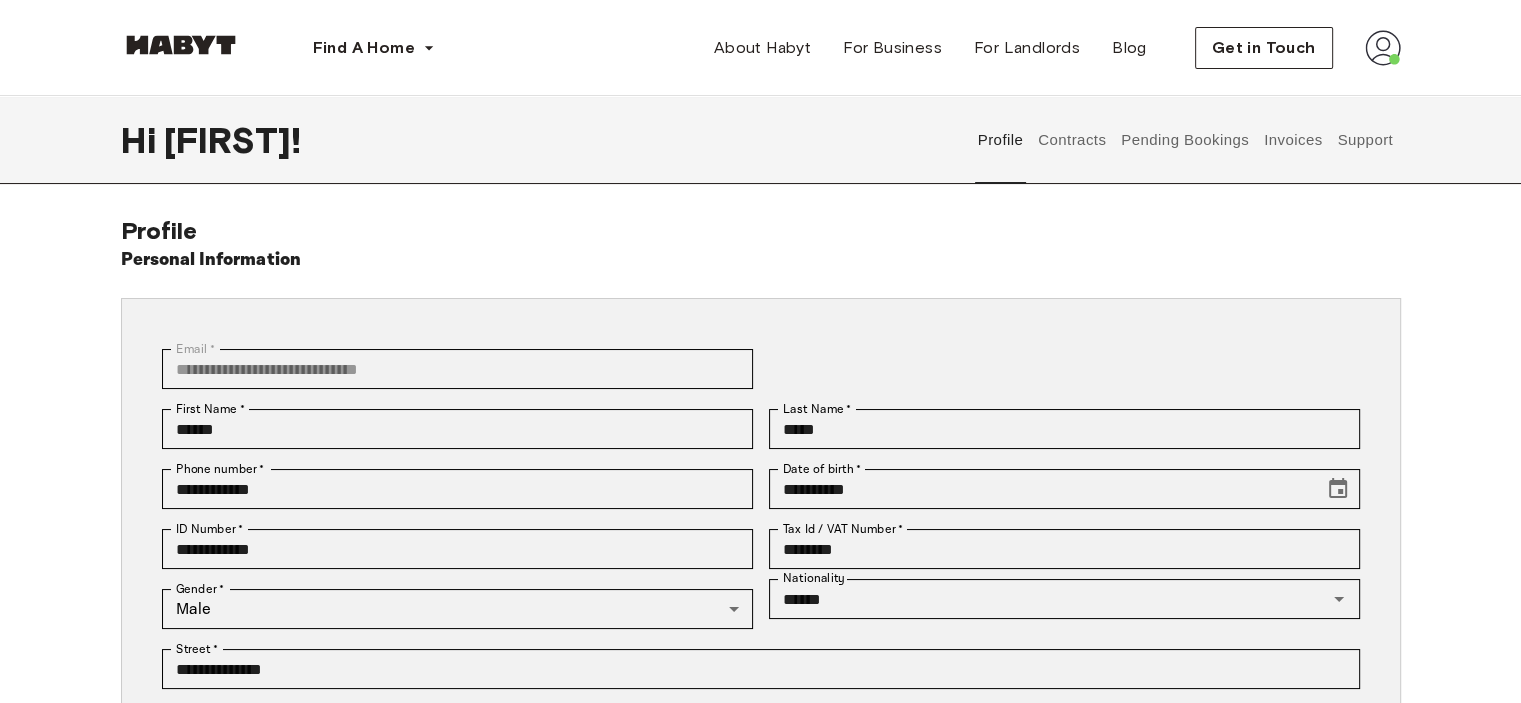 click at bounding box center [1383, 48] 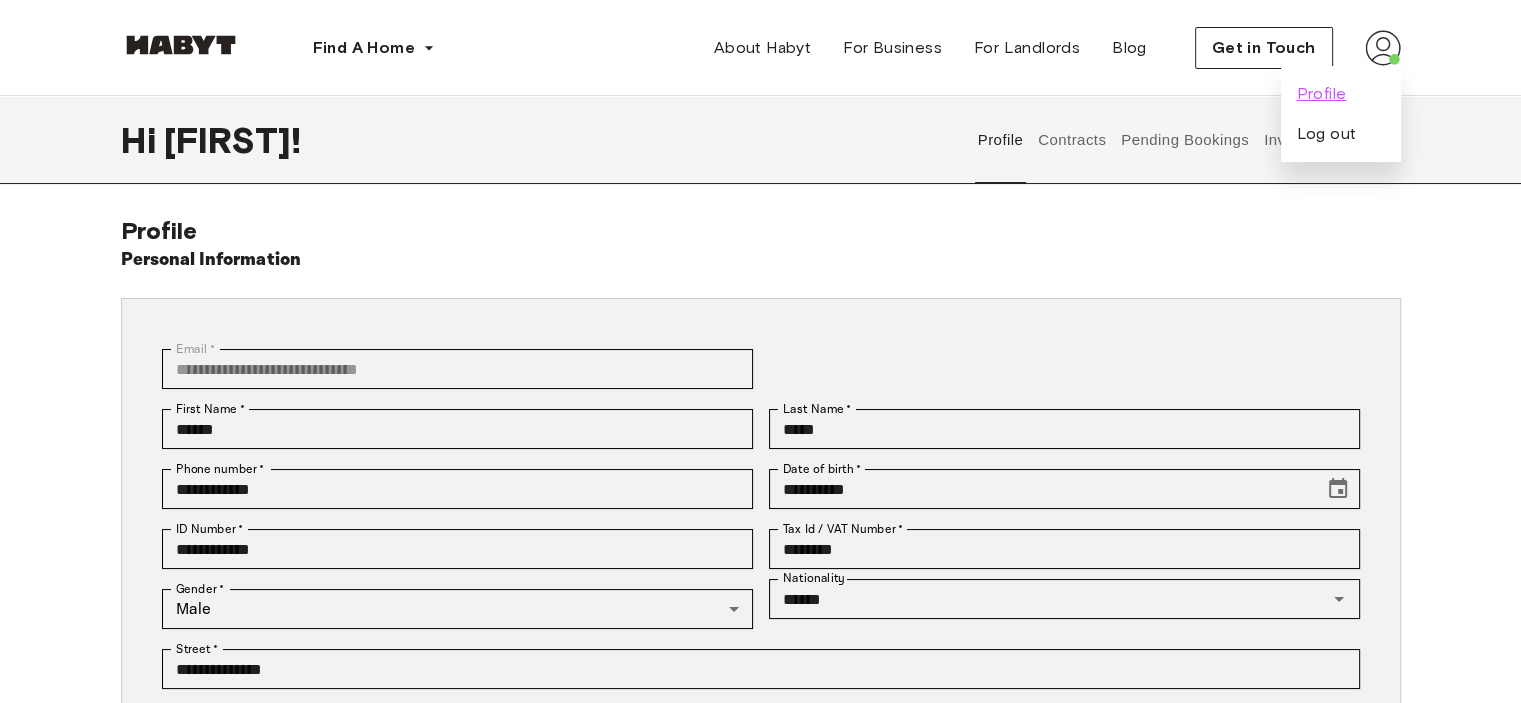 click on "Profile" at bounding box center (1322, 94) 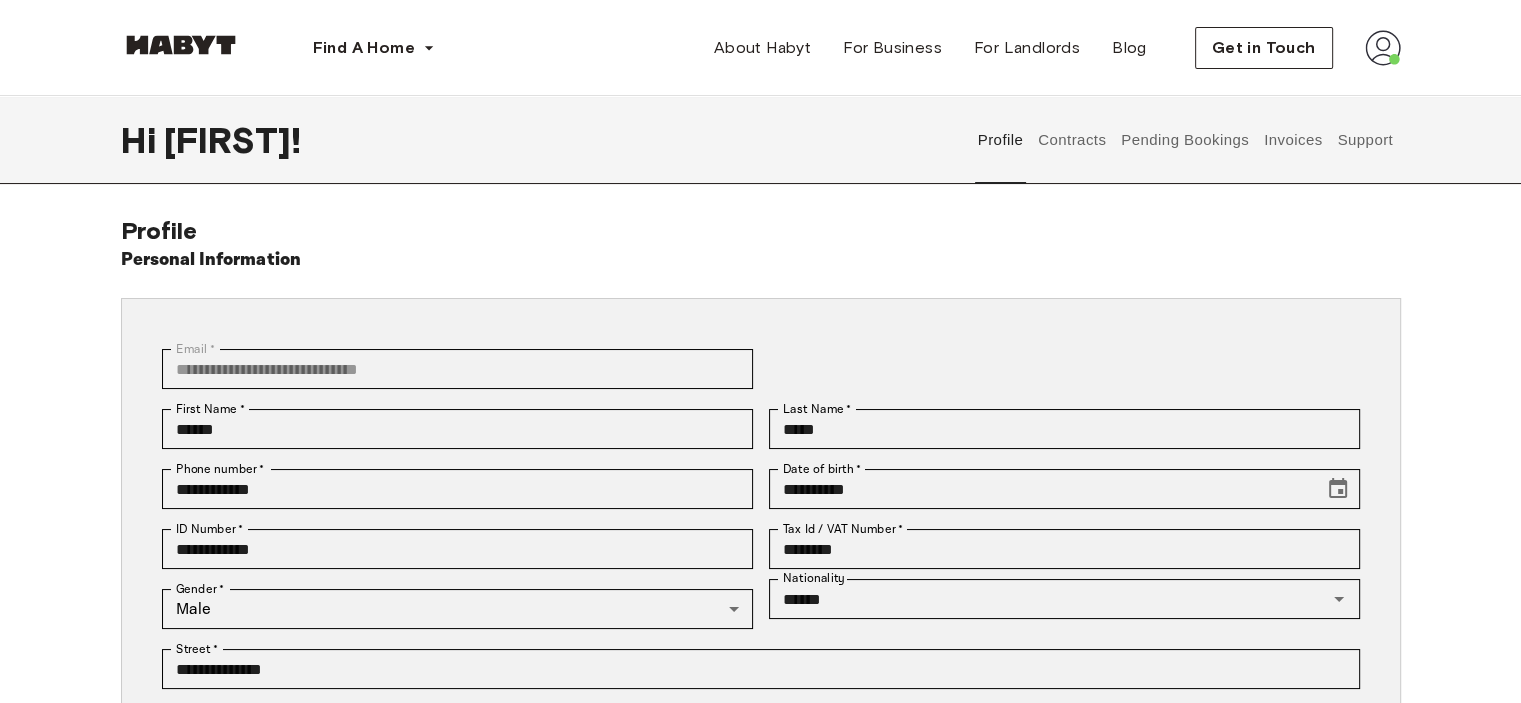 click on "Contracts" at bounding box center [1072, 140] 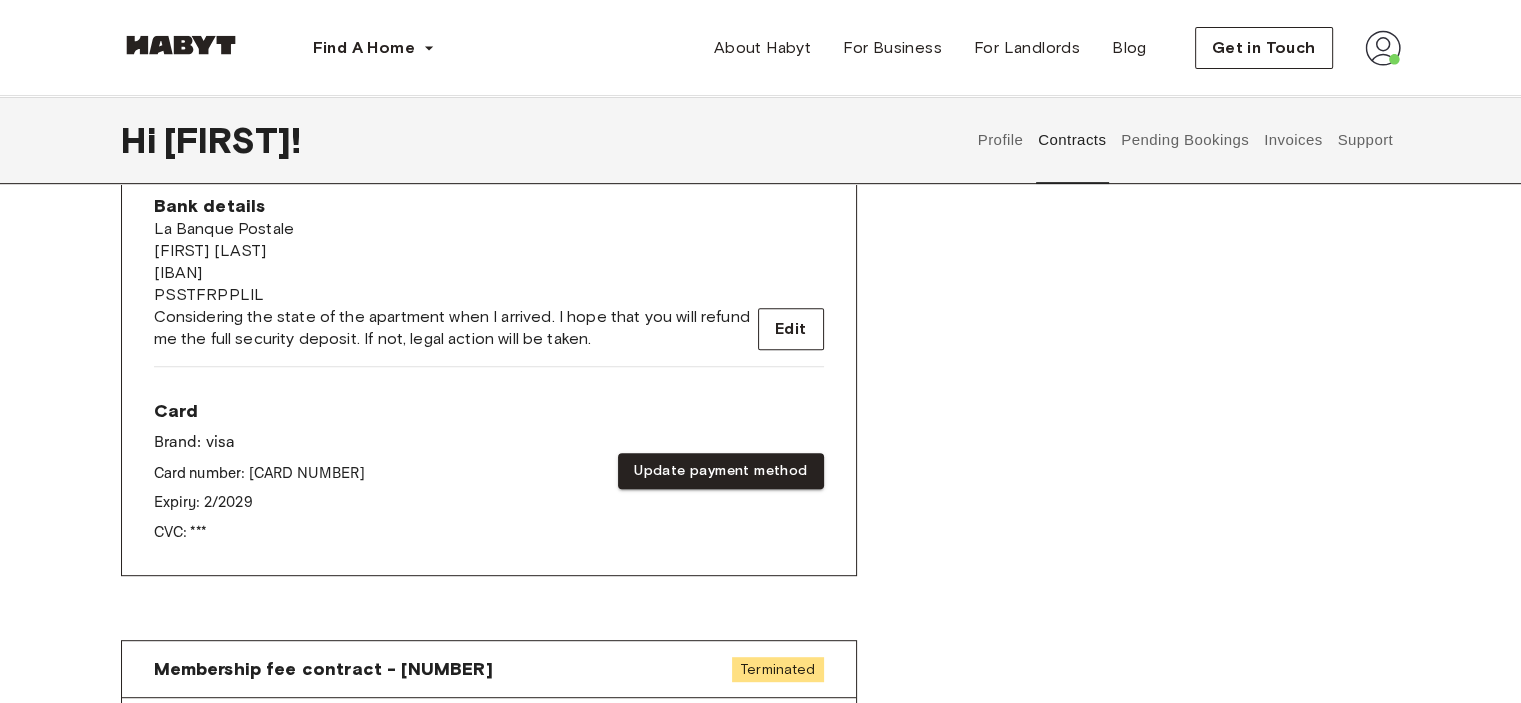 scroll, scrollTop: 800, scrollLeft: 0, axis: vertical 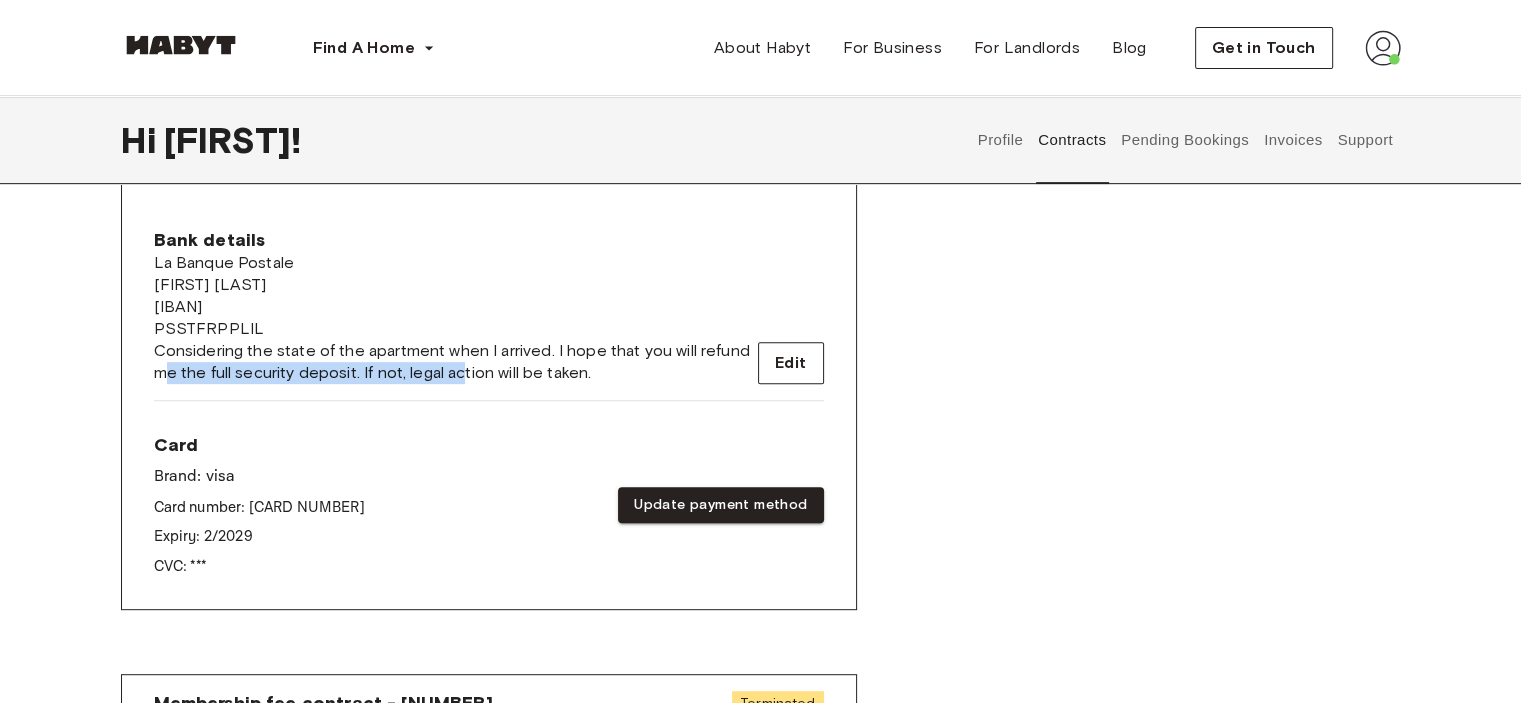 drag, startPoint x: 168, startPoint y: 367, endPoint x: 471, endPoint y: 369, distance: 303.0066 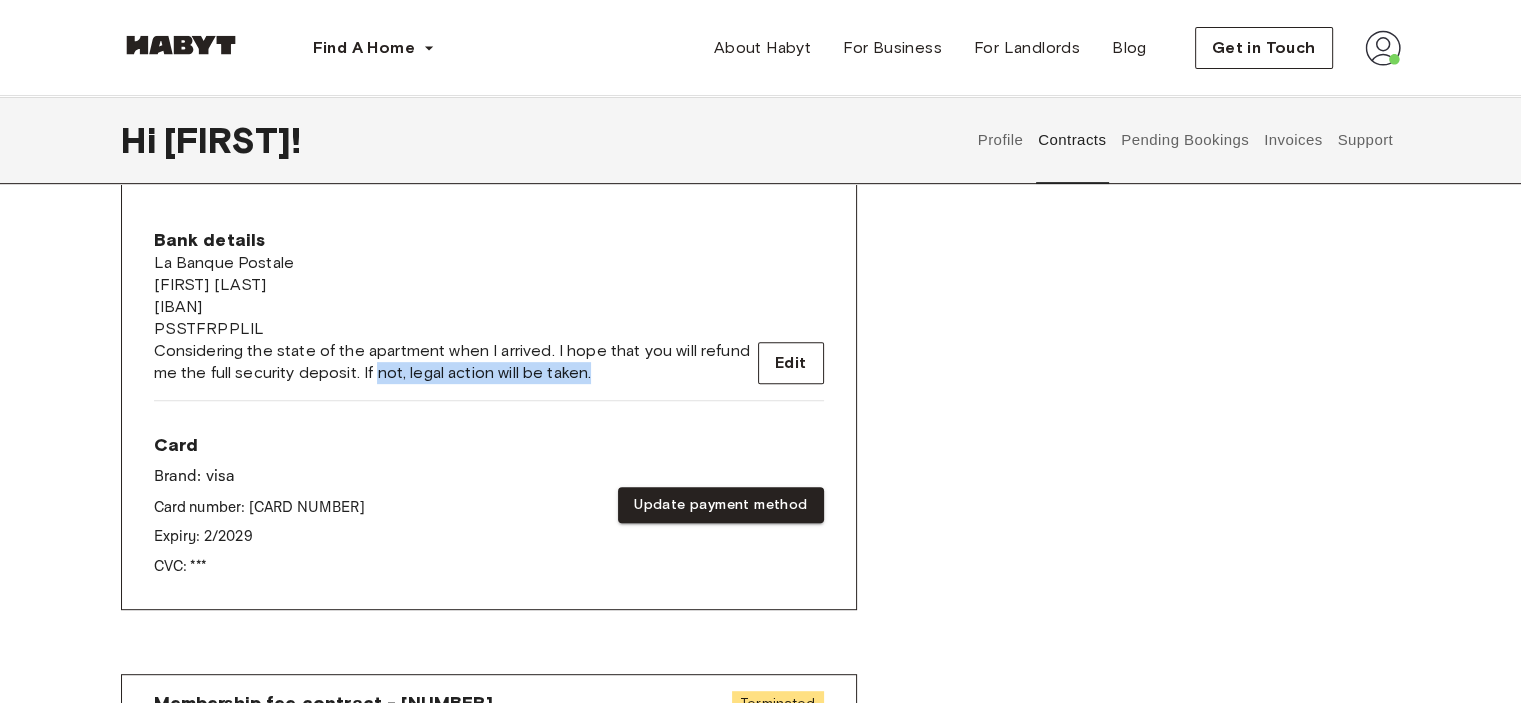 drag, startPoint x: 602, startPoint y: 371, endPoint x: 357, endPoint y: 369, distance: 245.00816 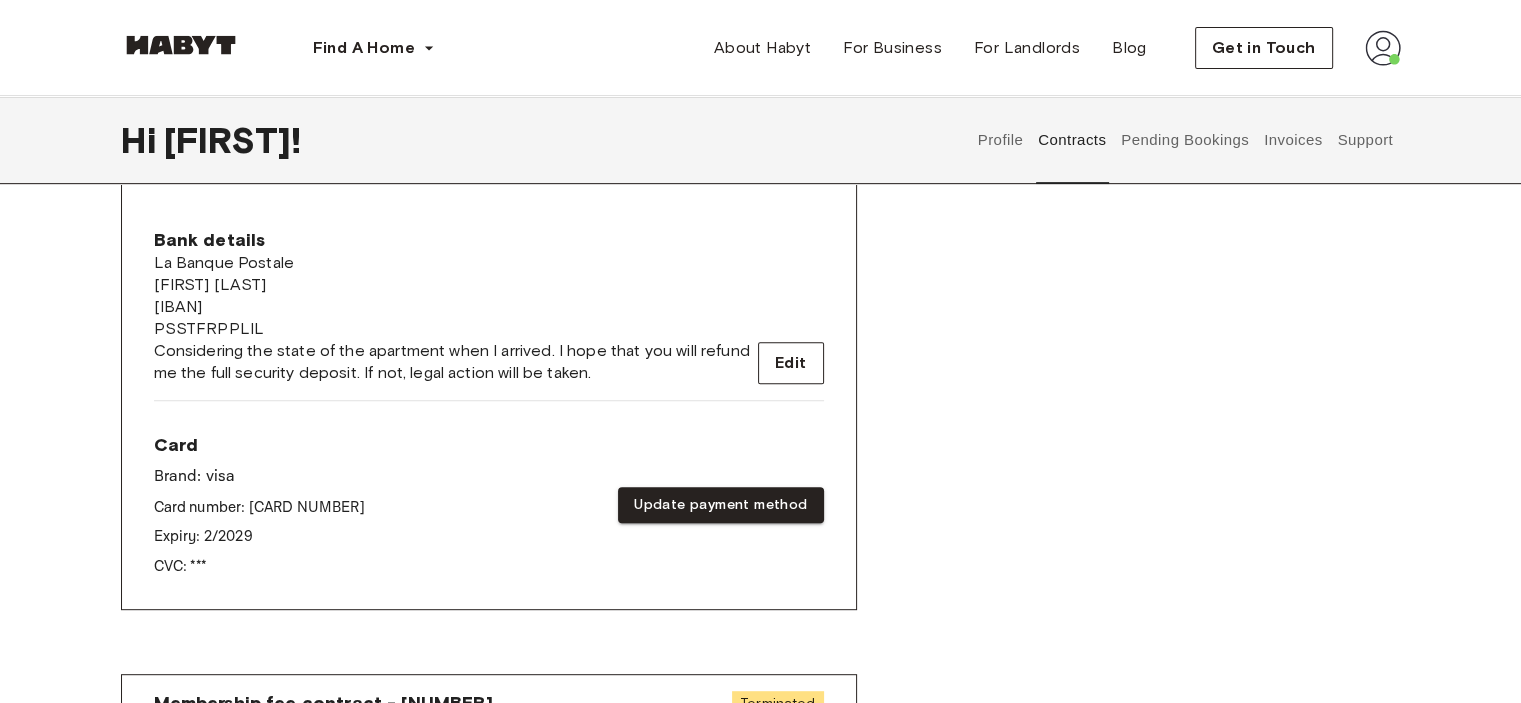click on "Considering the state of the apartment when I arrived. I hope that you will refund me the full security deposit. If not, legal action will be taken." at bounding box center [456, 362] 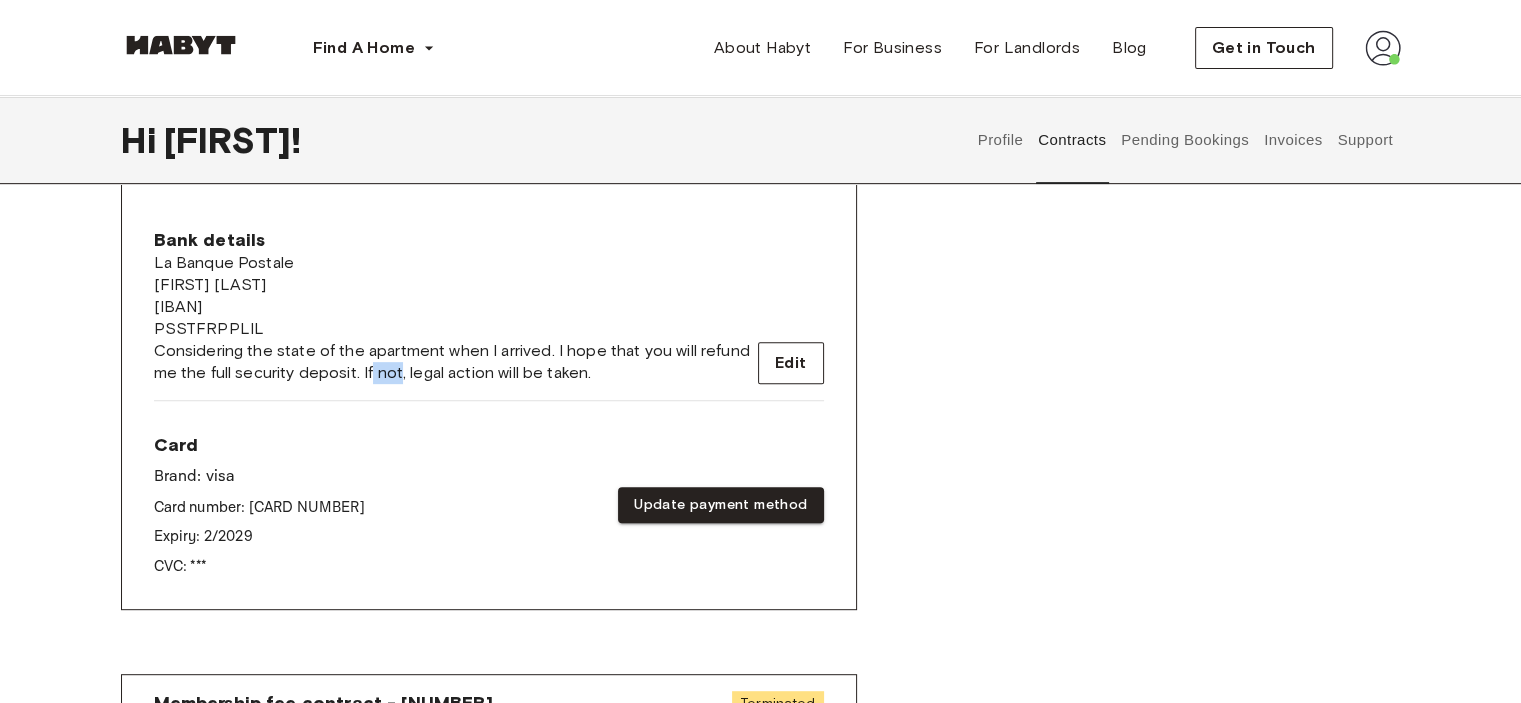drag, startPoint x: 369, startPoint y: 373, endPoint x: 410, endPoint y: 373, distance: 41 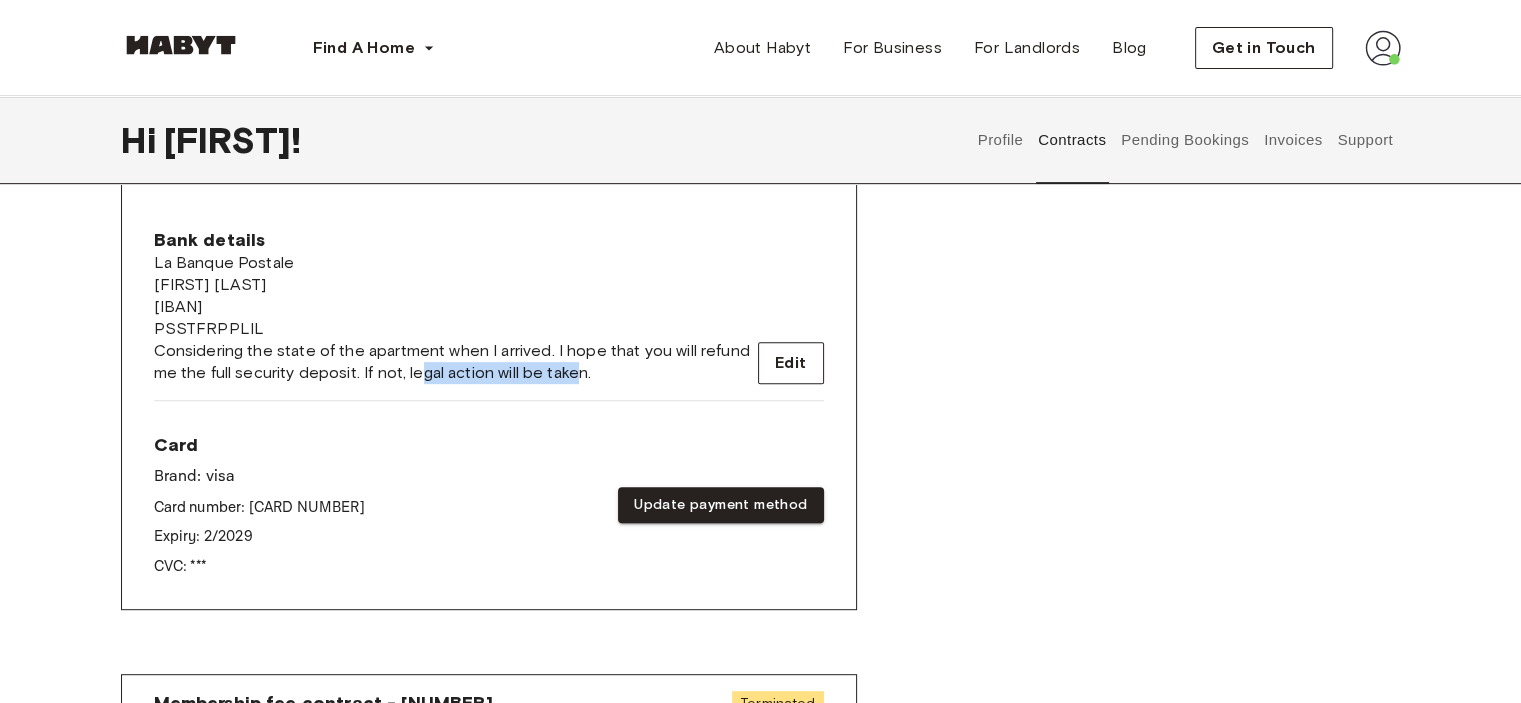drag, startPoint x: 421, startPoint y: 371, endPoint x: 584, endPoint y: 375, distance: 163.04907 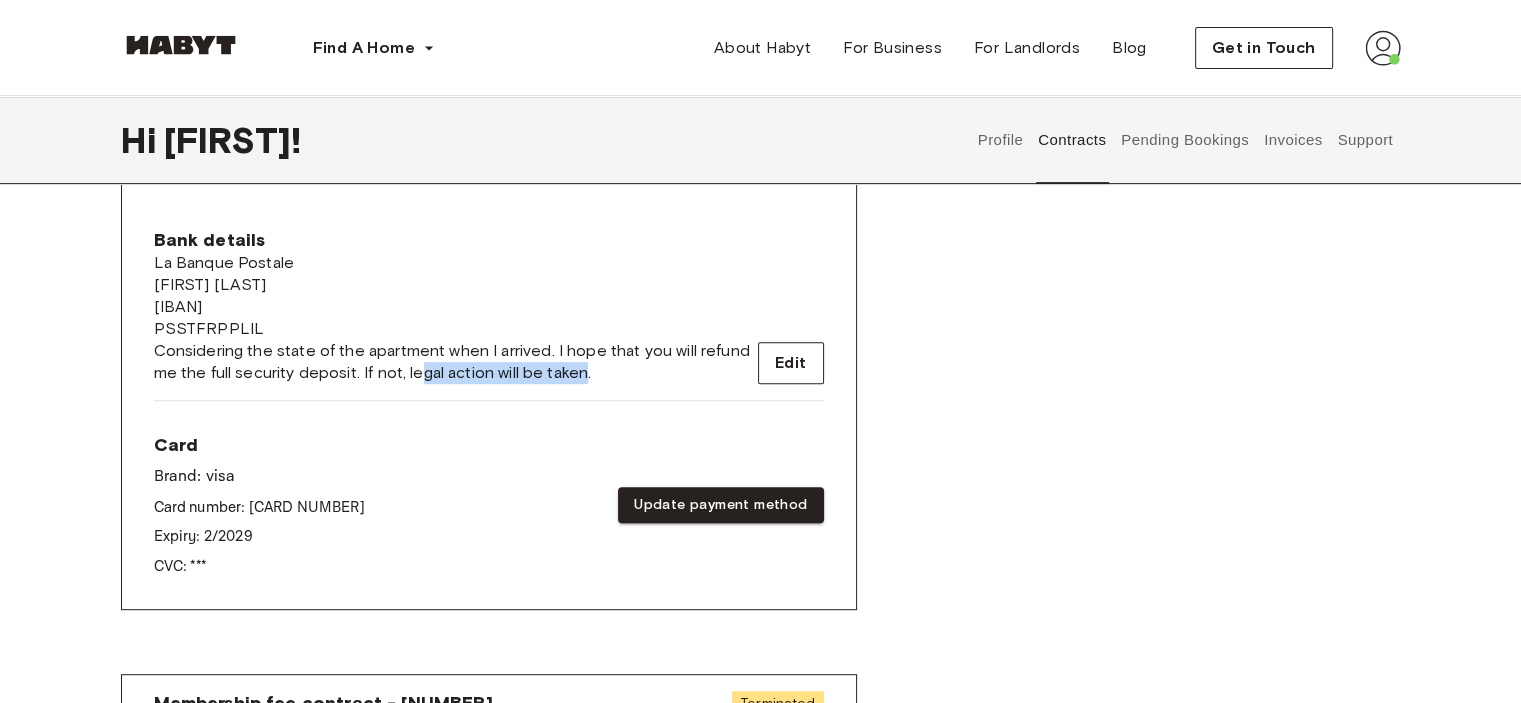 click on "Considering the state of the apartment when I arrived. I hope that you will refund me the full security deposit. If not, legal action will be taken." at bounding box center (456, 362) 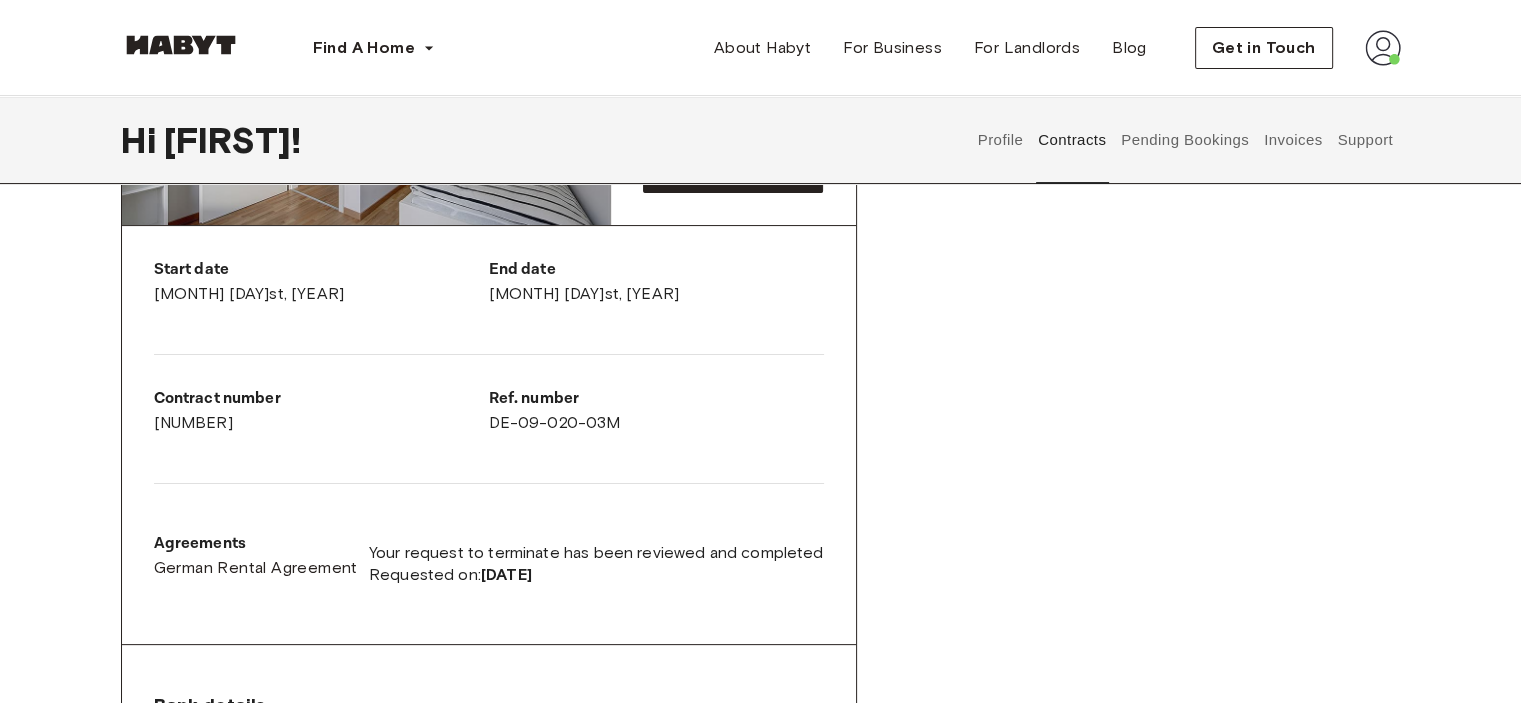 scroll, scrollTop: 300, scrollLeft: 0, axis: vertical 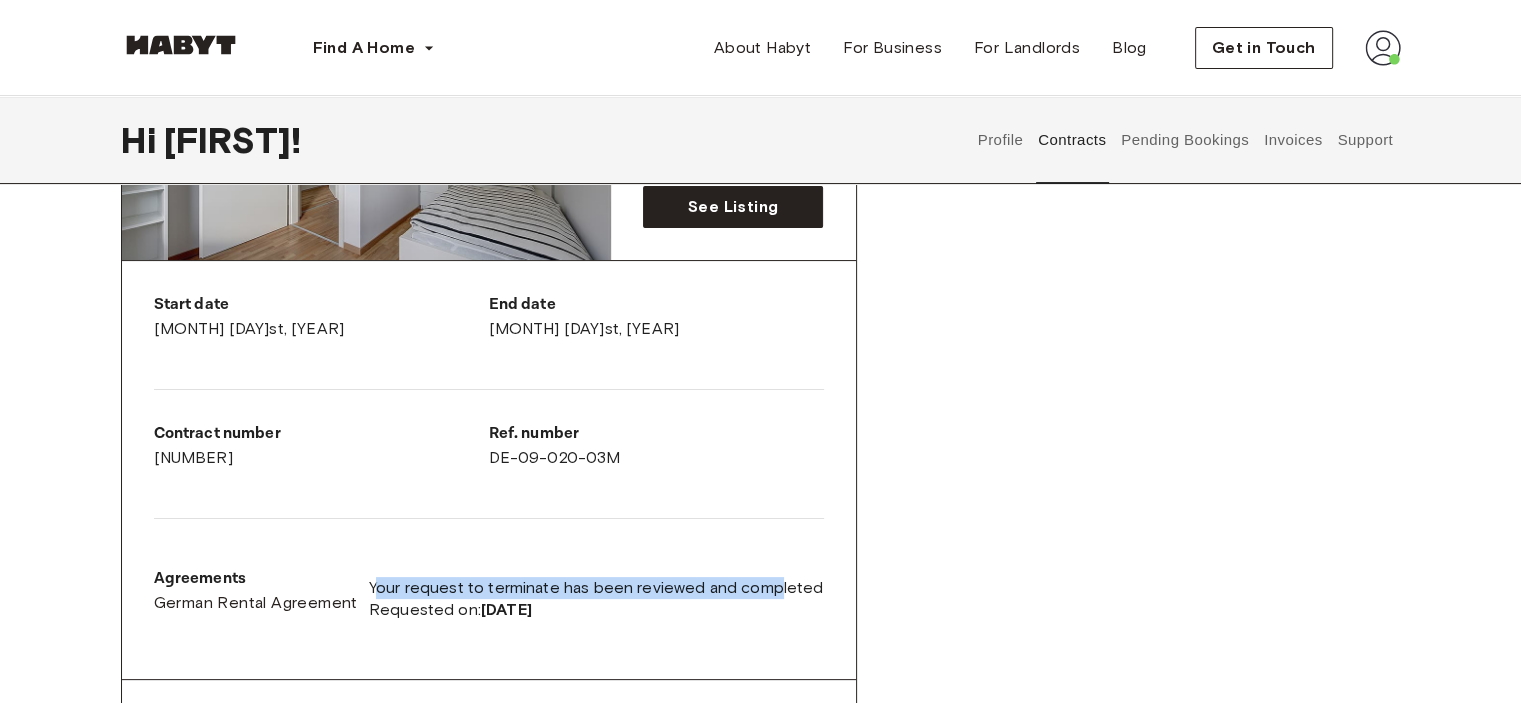 drag, startPoint x: 387, startPoint y: 580, endPoint x: 793, endPoint y: 582, distance: 406.0049 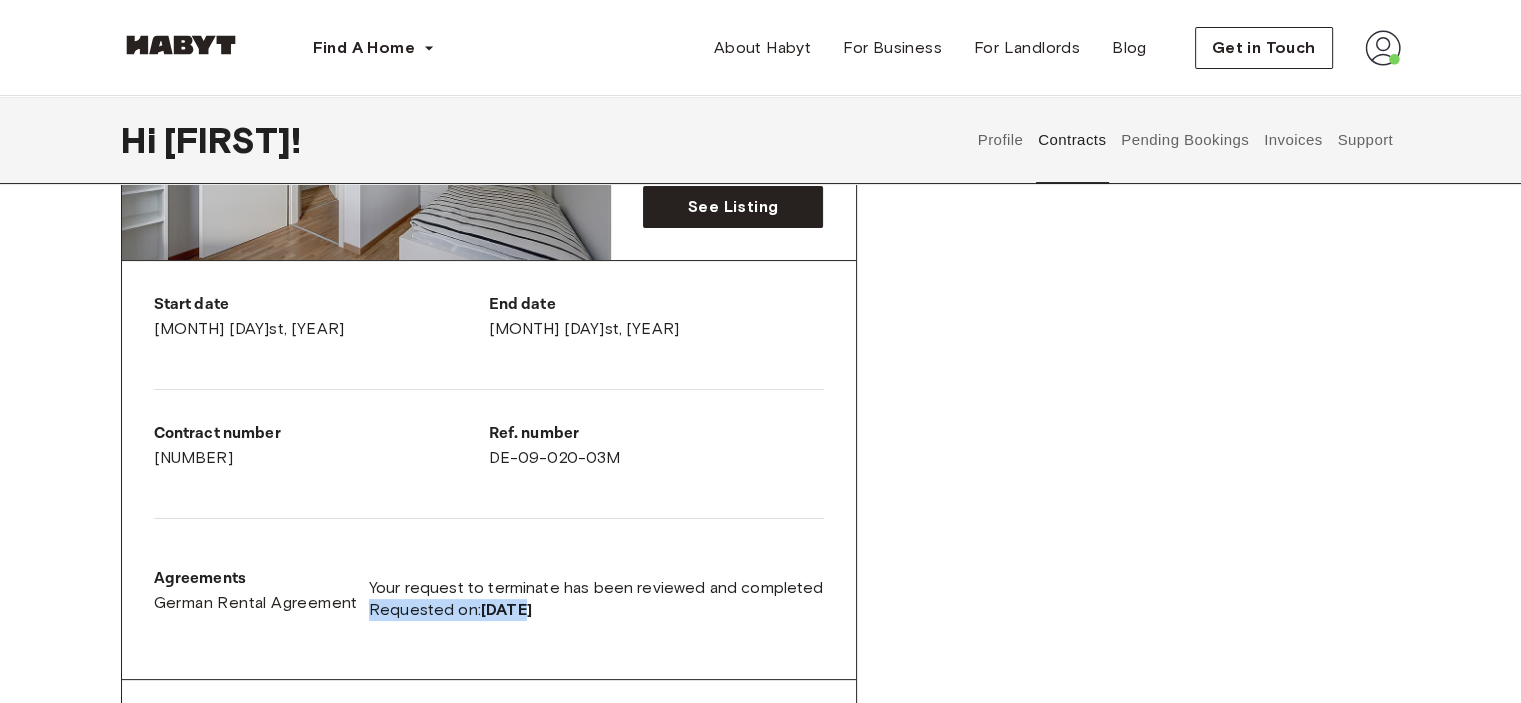 drag, startPoint x: 483, startPoint y: 603, endPoint x: 560, endPoint y: 607, distance: 77.10383 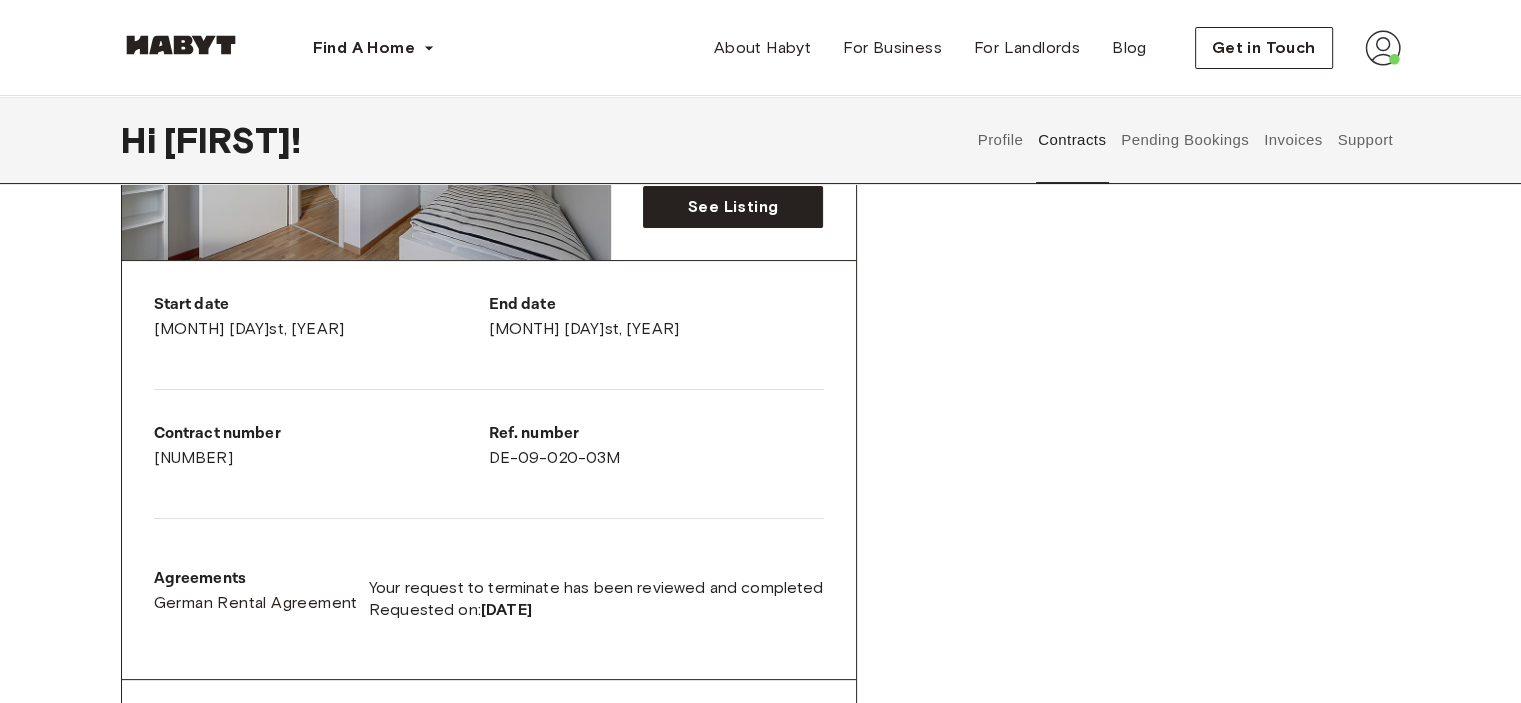 click on "[DATE]" at bounding box center (506, 609) 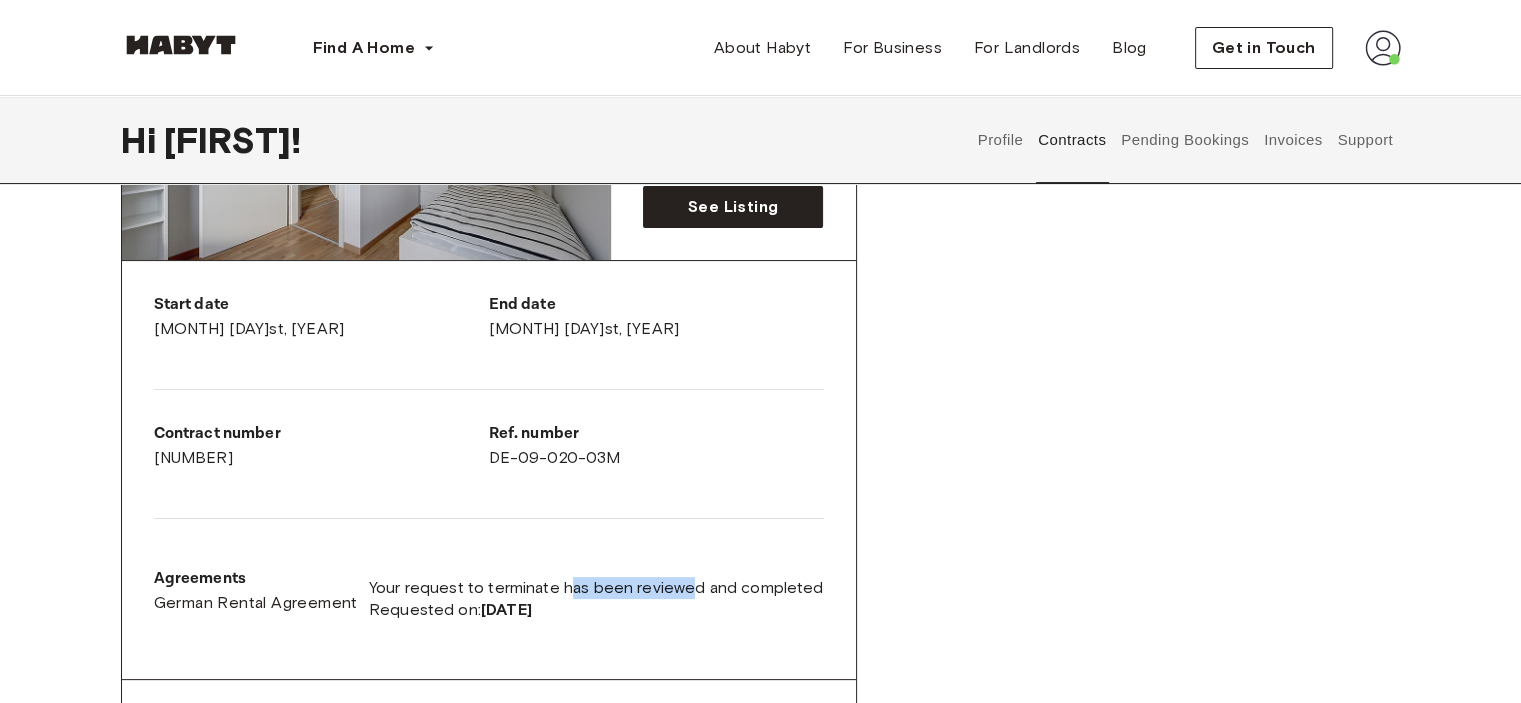 drag, startPoint x: 580, startPoint y: 587, endPoint x: 783, endPoint y: 586, distance: 203.00246 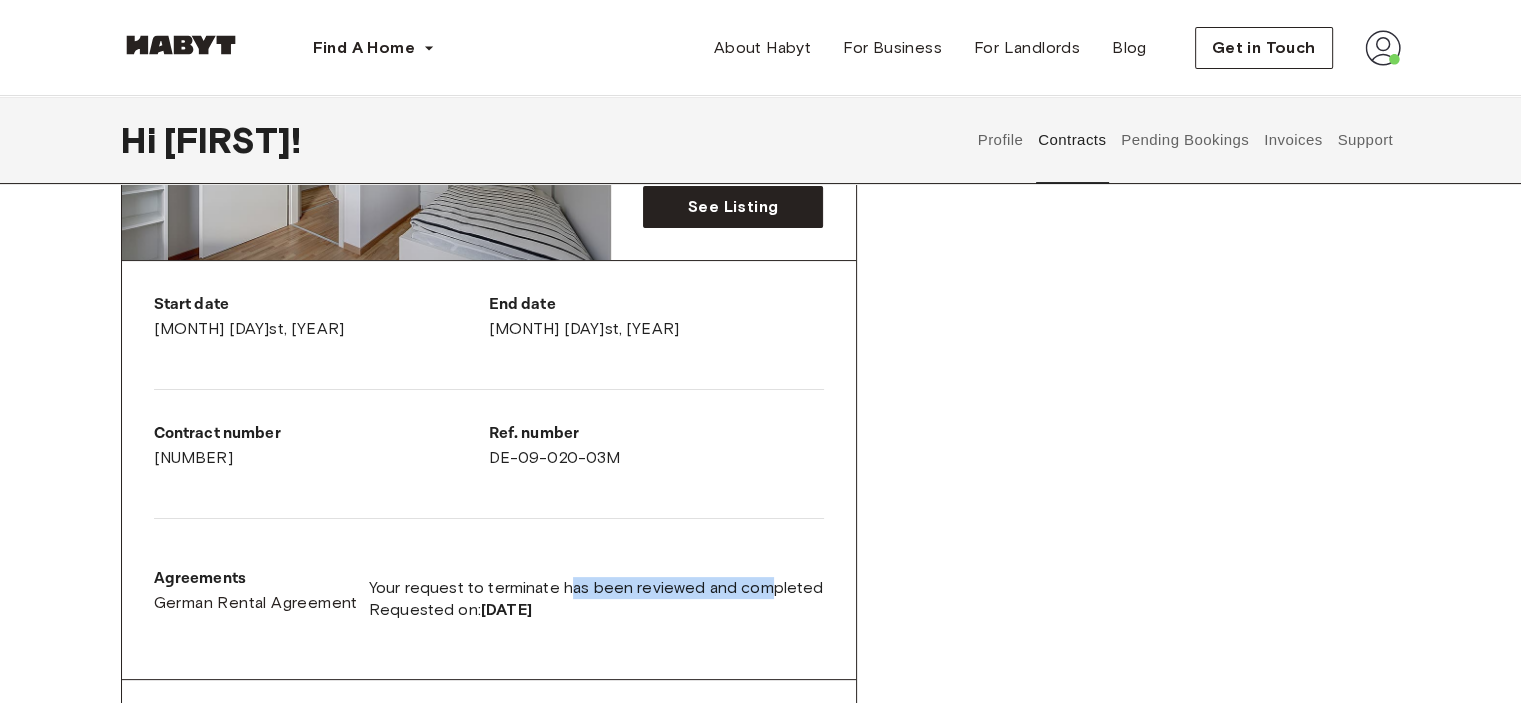 click on "Your request to terminate has been reviewed and completed" at bounding box center [596, 588] 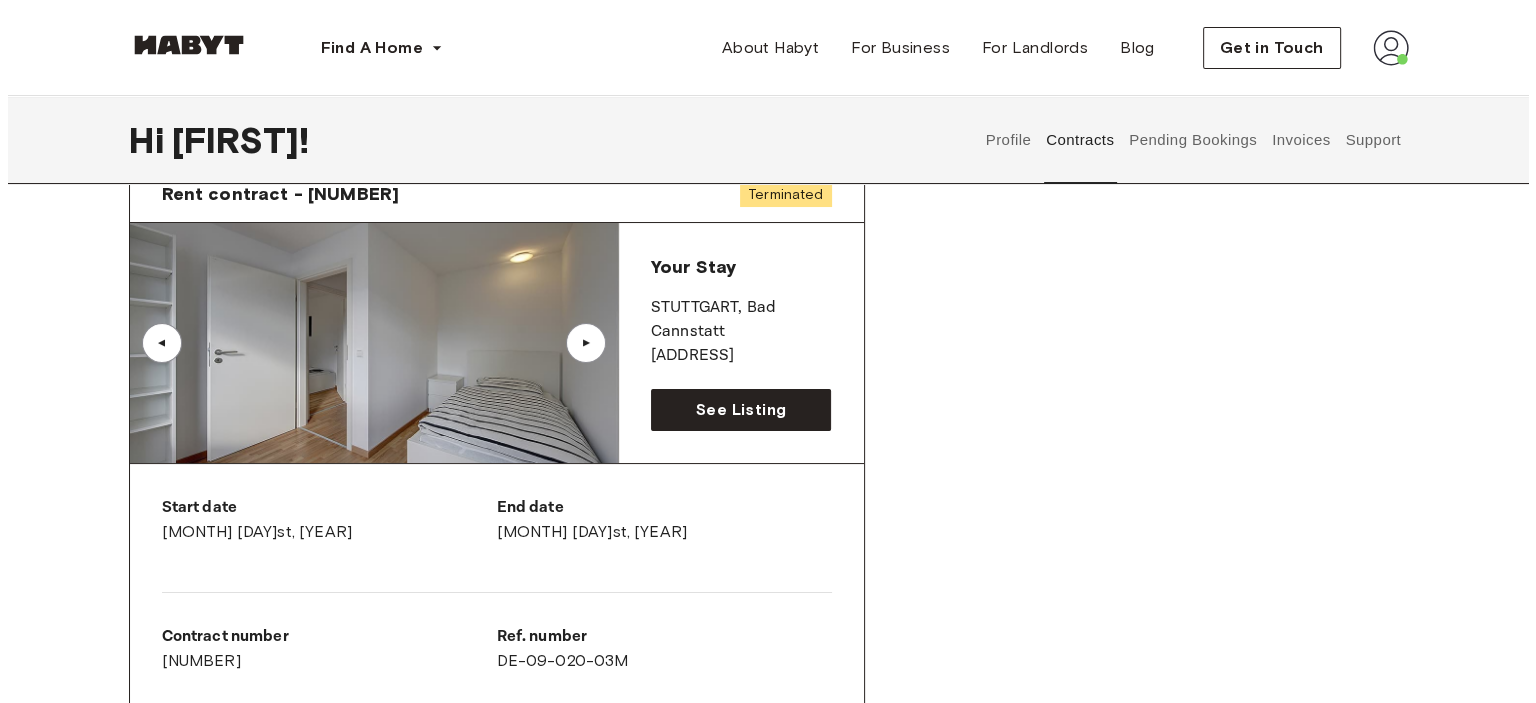 scroll, scrollTop: 0, scrollLeft: 0, axis: both 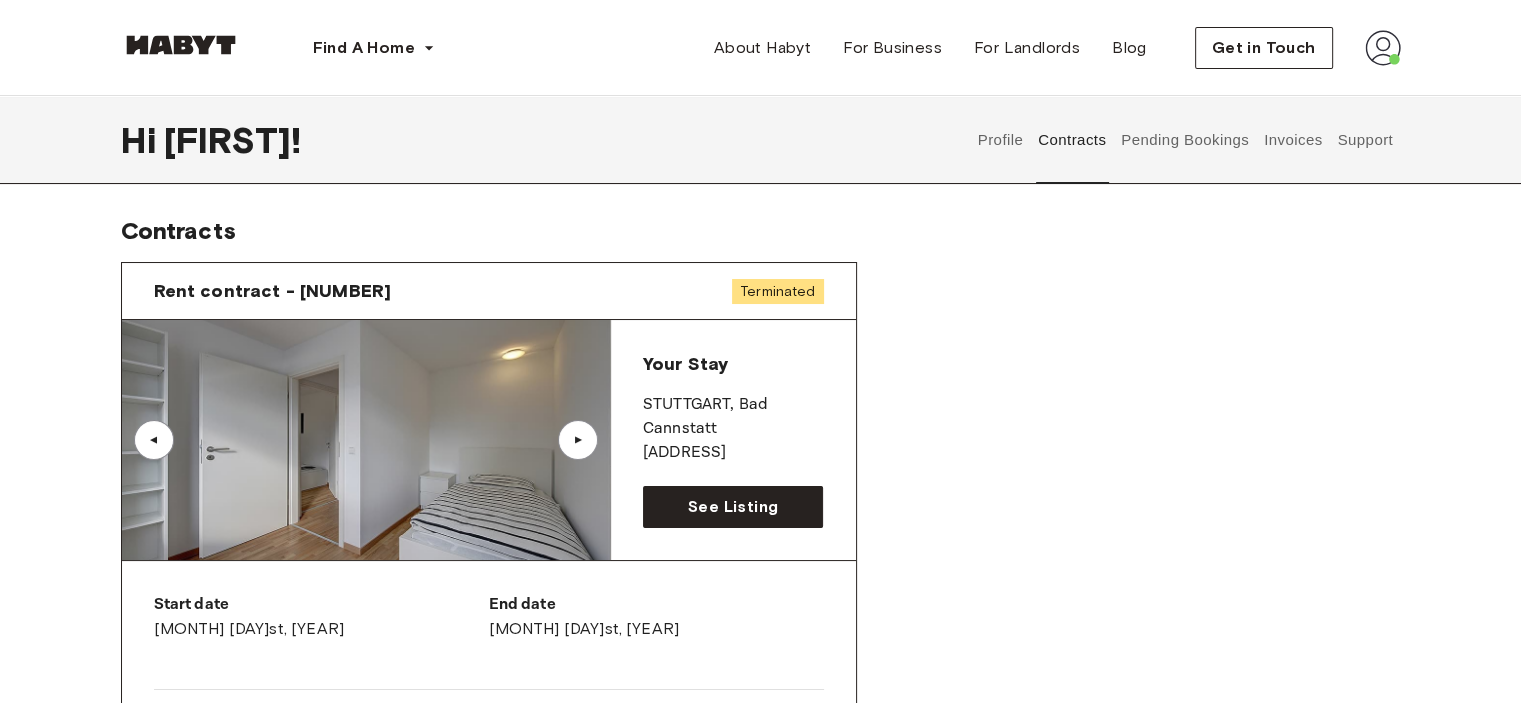 click on "▲" at bounding box center (578, 440) 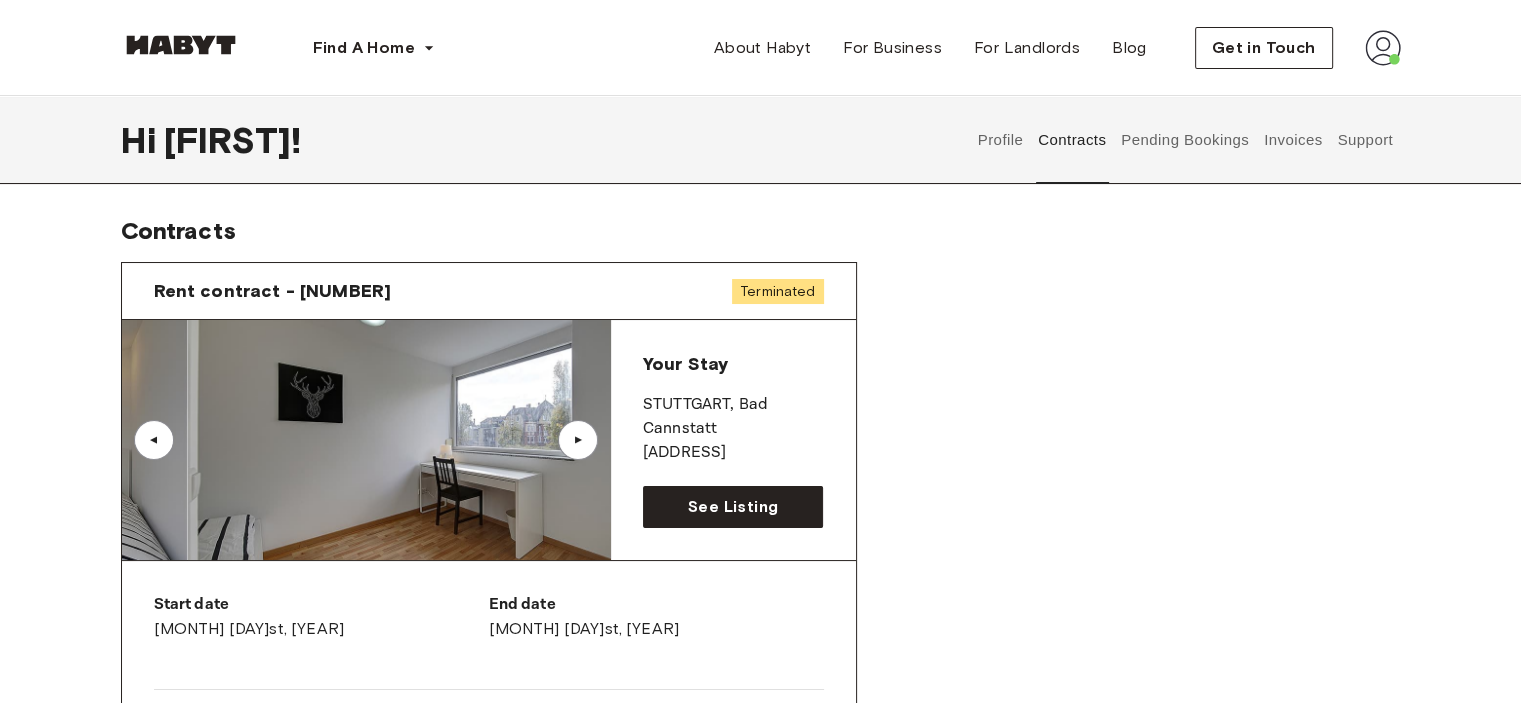 click on "▲" at bounding box center [578, 440] 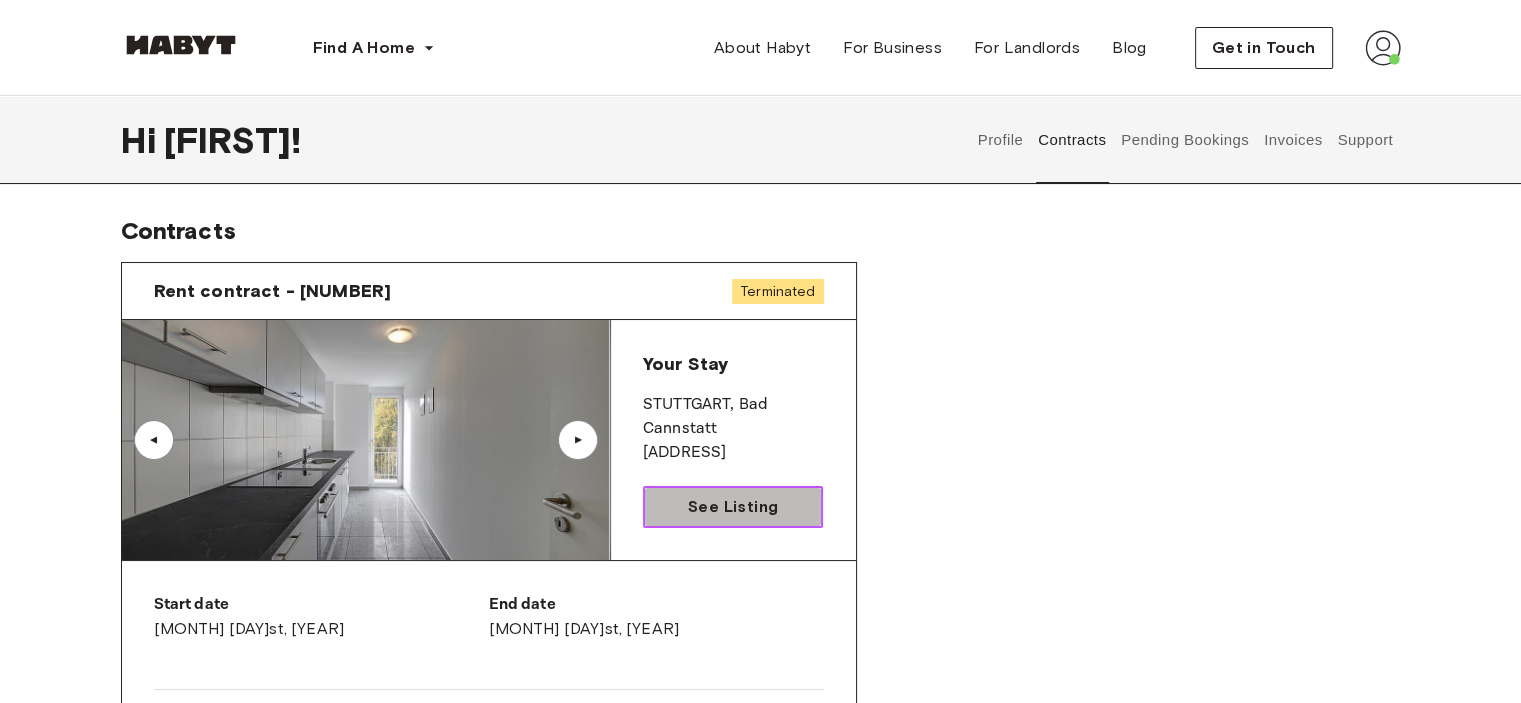 click on "See Listing" at bounding box center (733, 507) 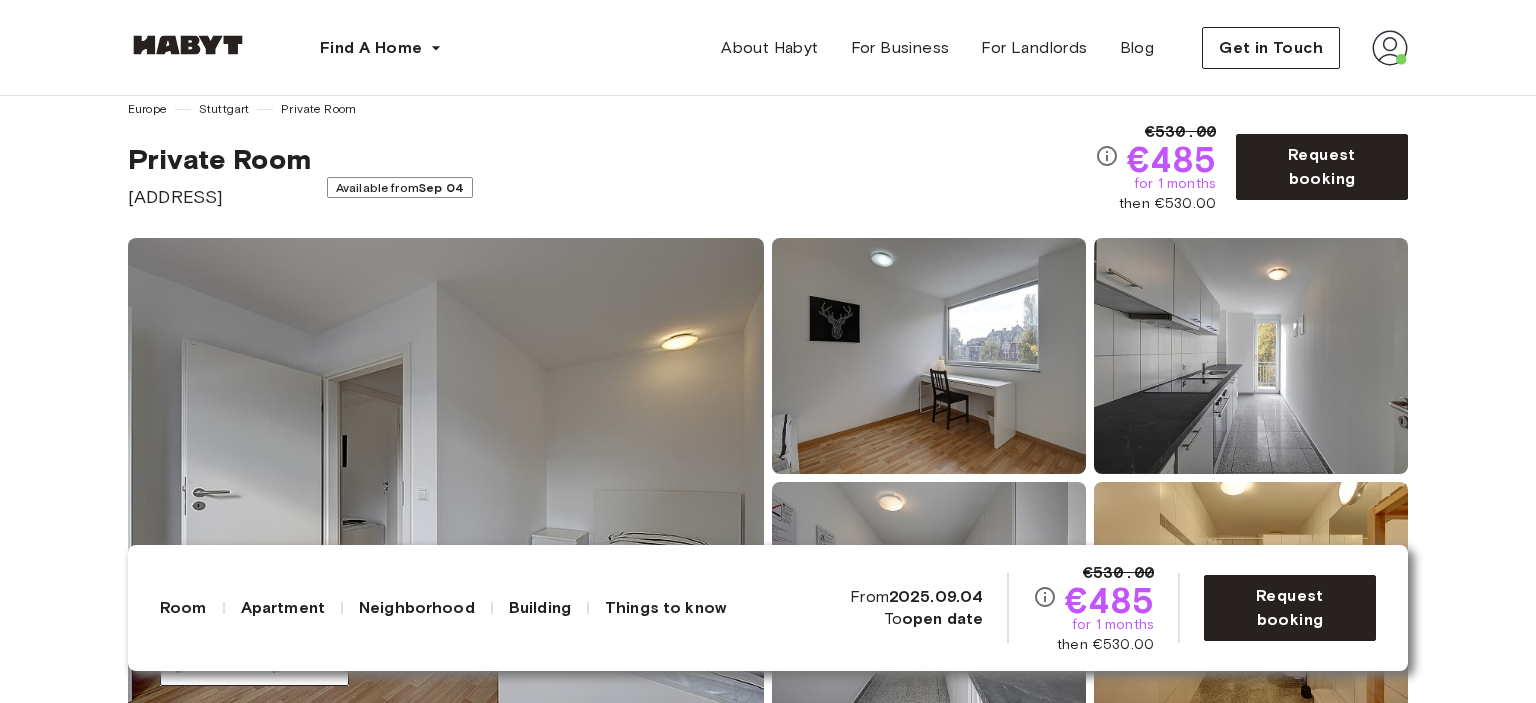 scroll, scrollTop: 0, scrollLeft: 0, axis: both 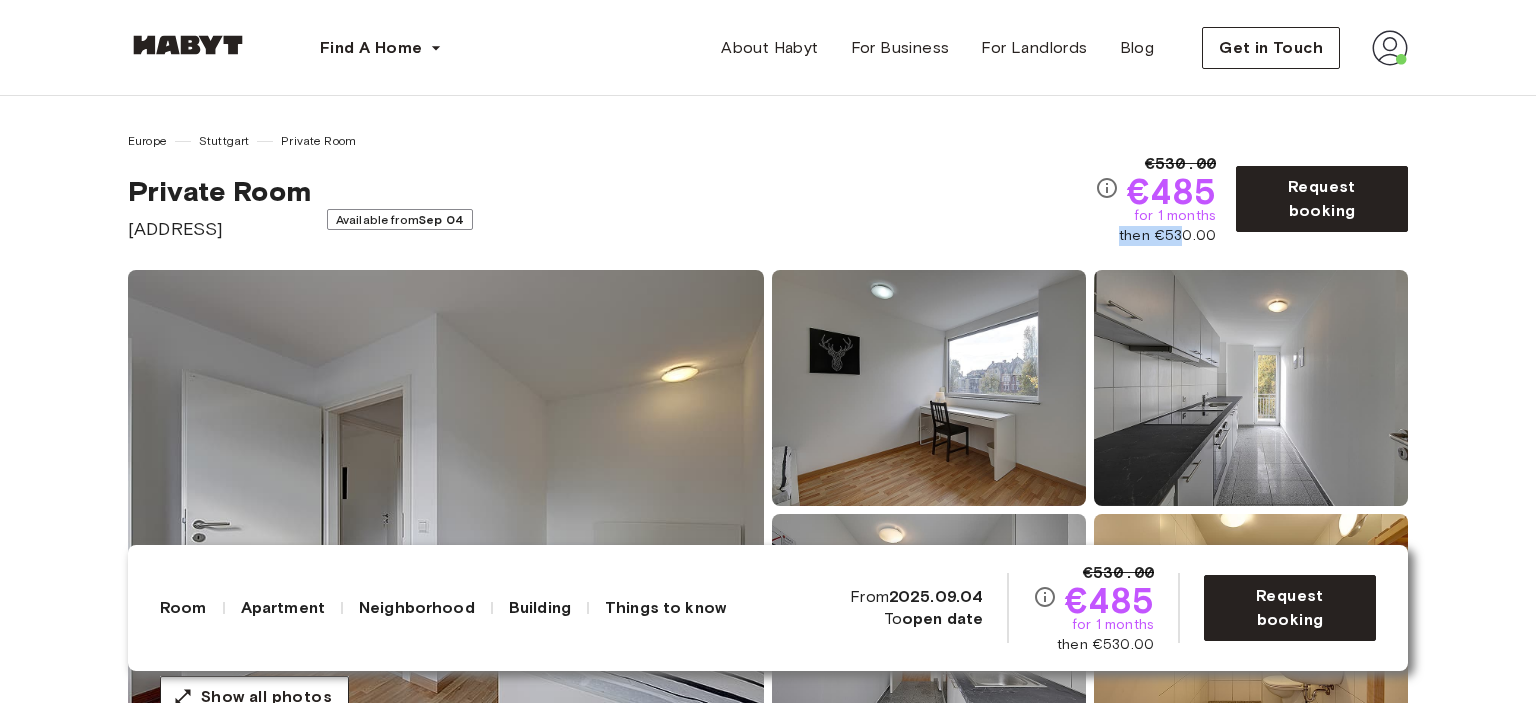 drag, startPoint x: 1124, startPoint y: 225, endPoint x: 1195, endPoint y: 234, distance: 71.568146 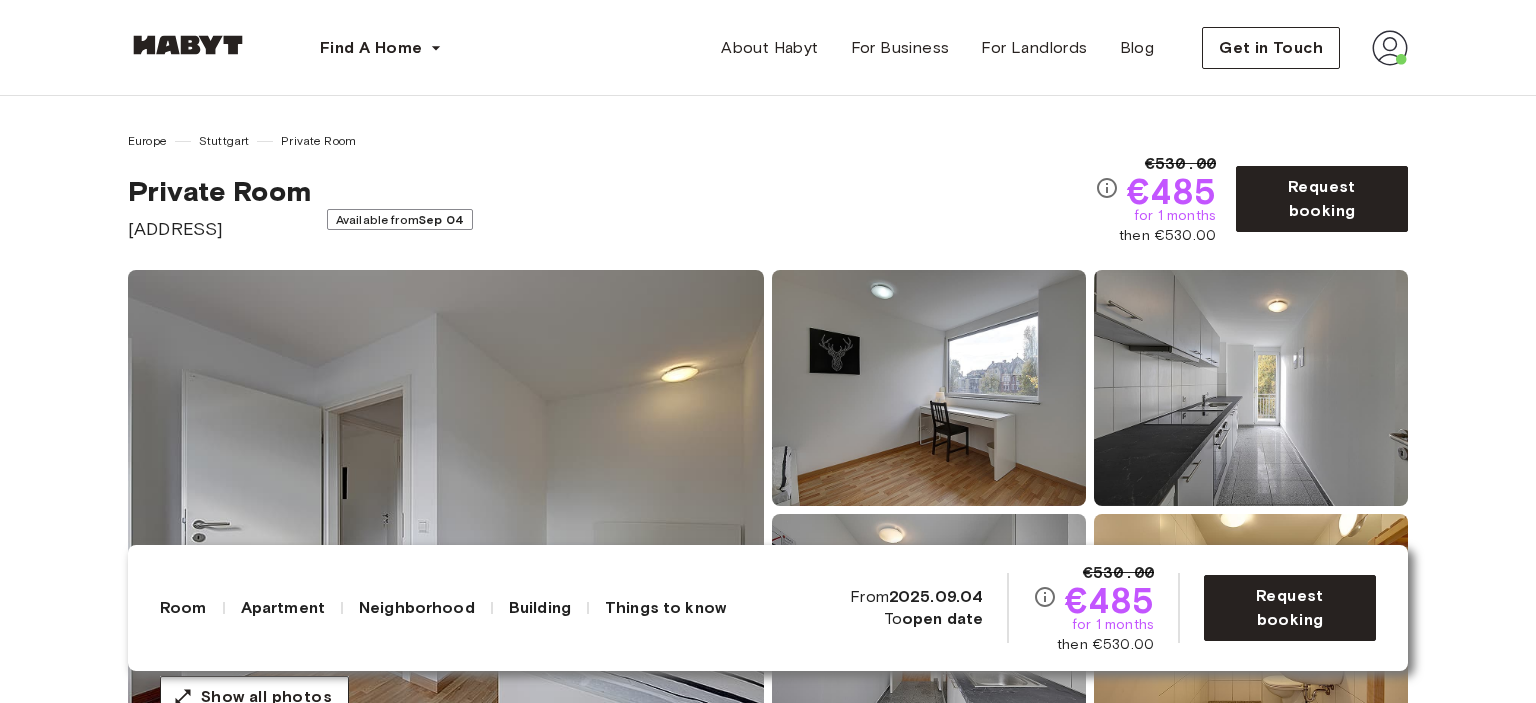 click on "Private Room [ADDRESS] Available from  [DATE]" at bounding box center (611, 208) 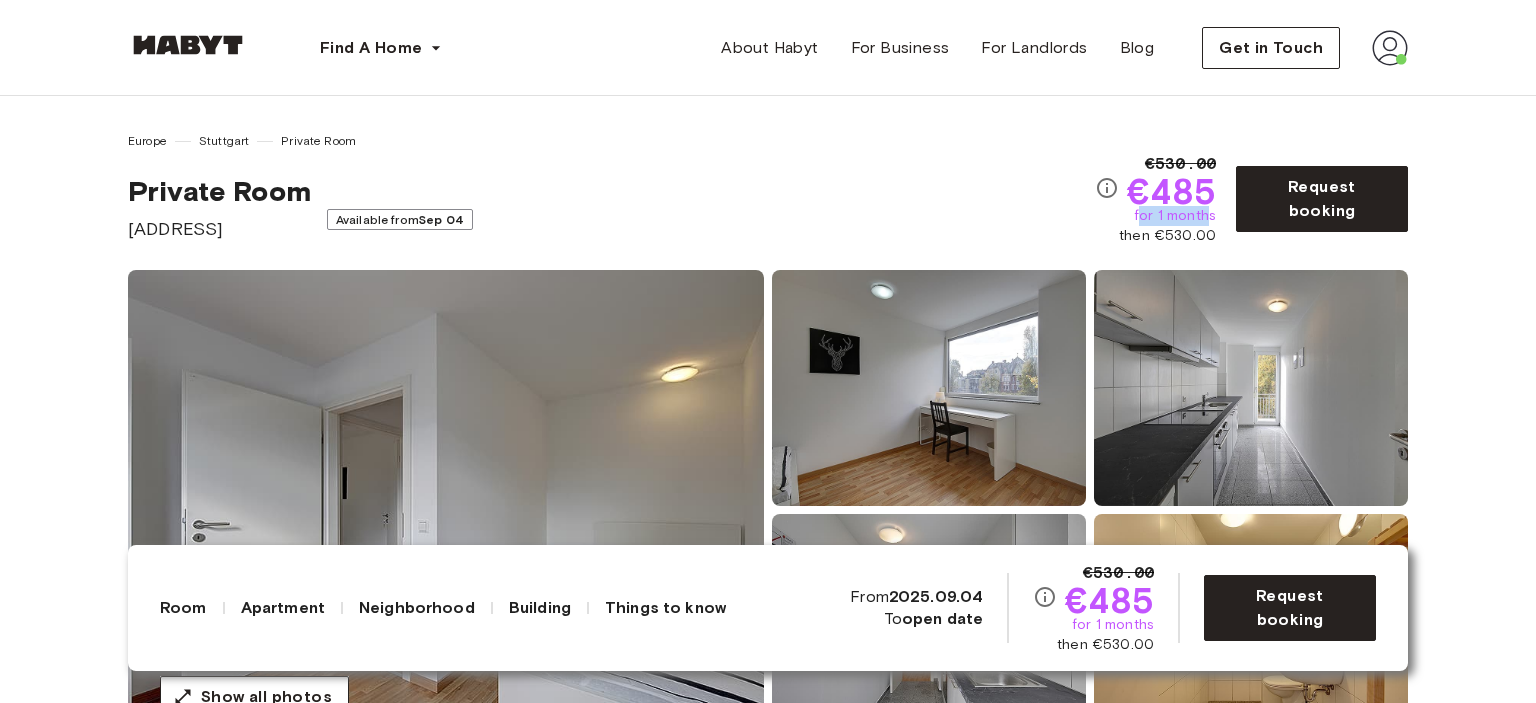 drag, startPoint x: 1176, startPoint y: 216, endPoint x: 1211, endPoint y: 219, distance: 35.128338 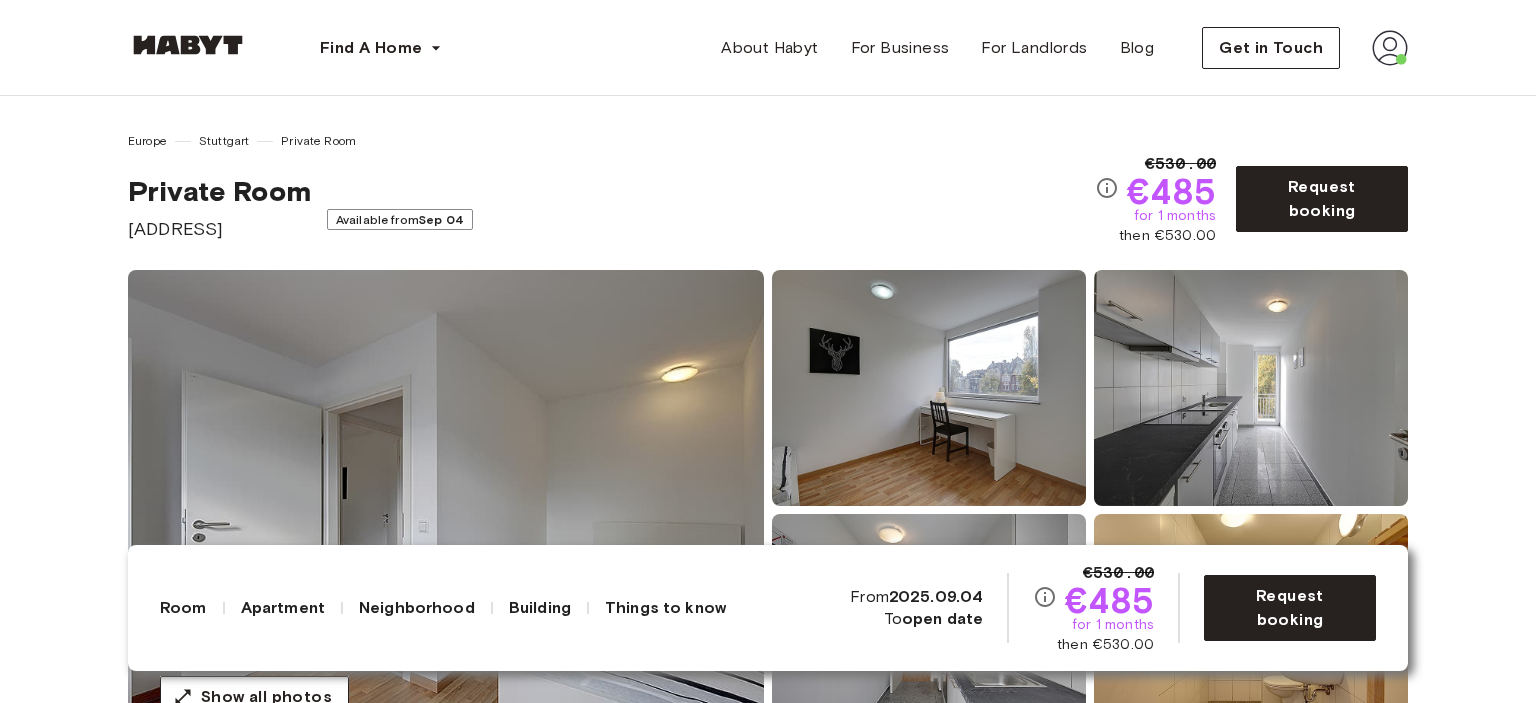 click on "Private Room [ADDRESS] Available from  [DATE]" at bounding box center [611, 208] 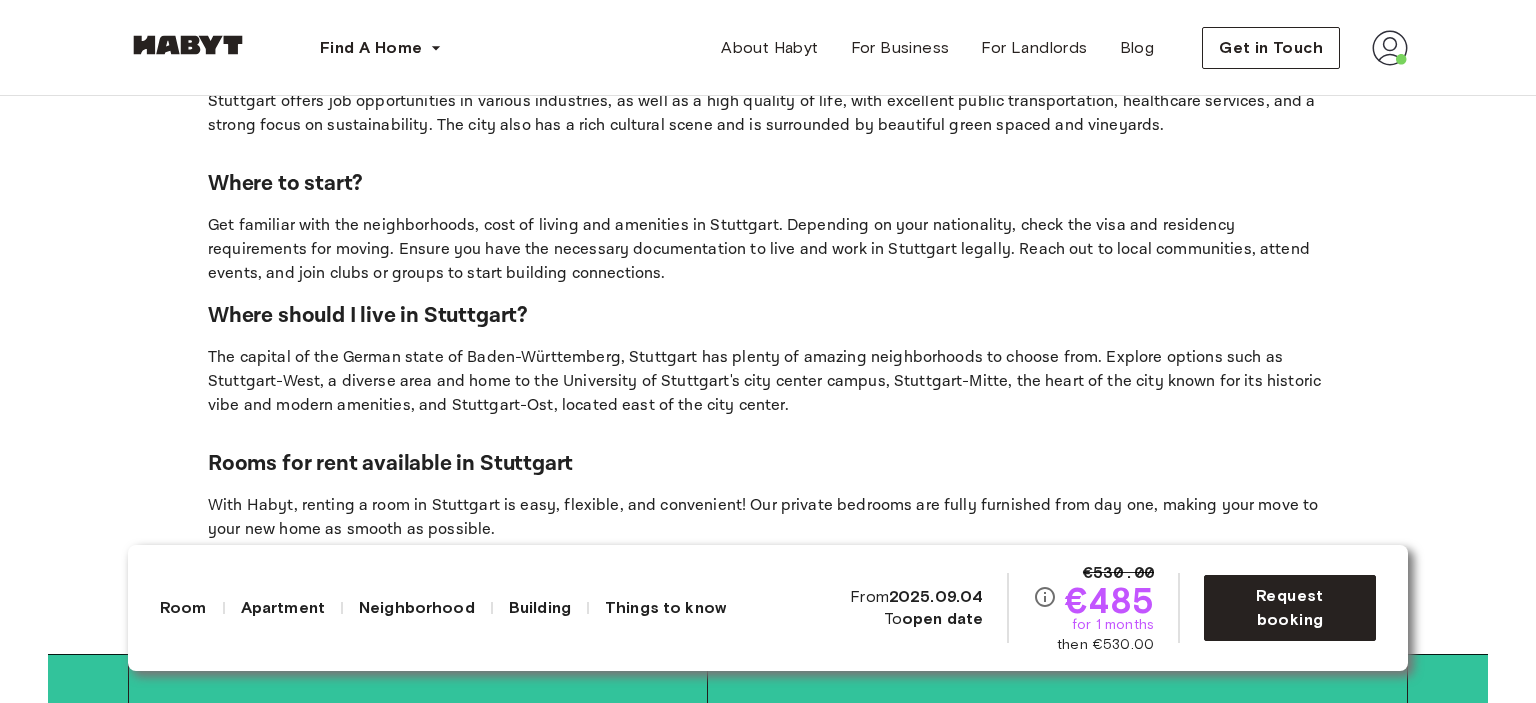 scroll, scrollTop: 4037, scrollLeft: 0, axis: vertical 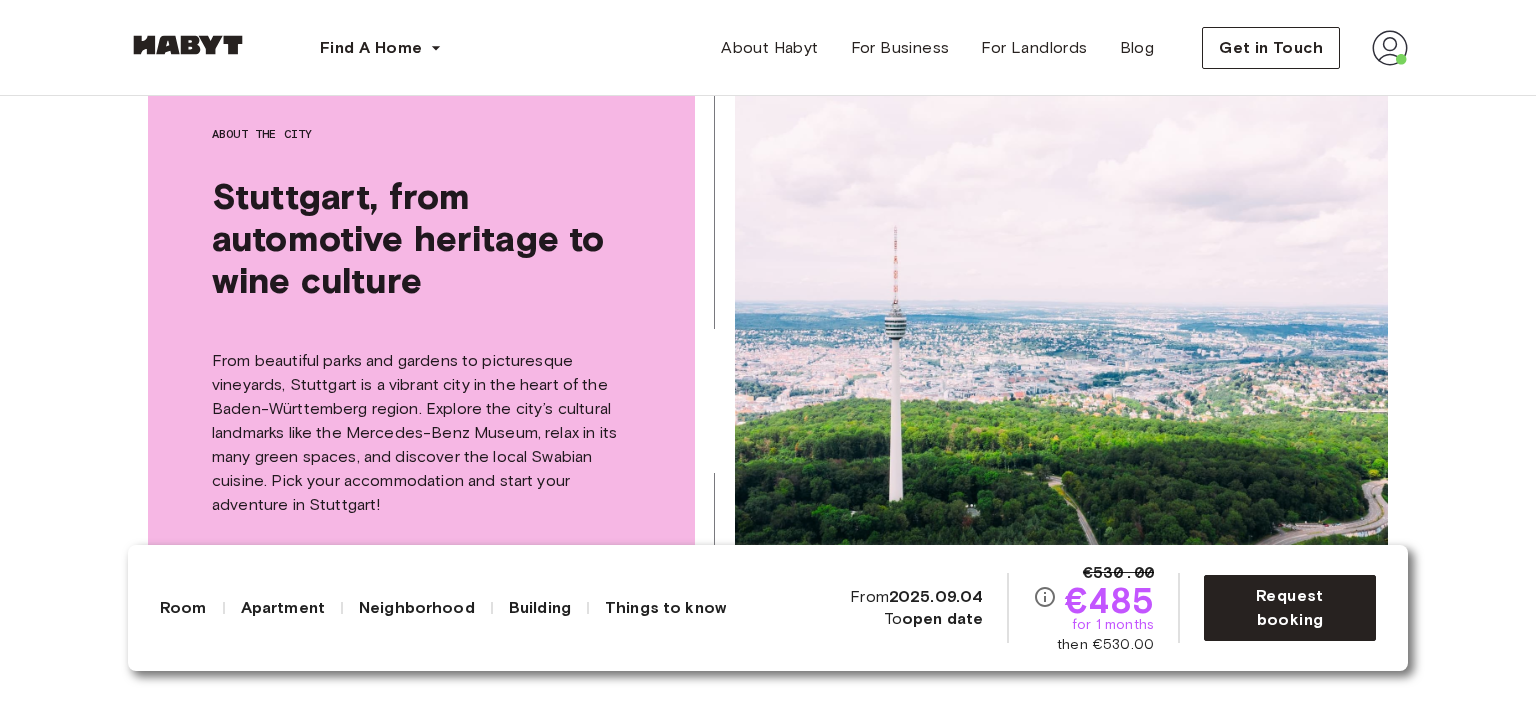 click at bounding box center (1390, 48) 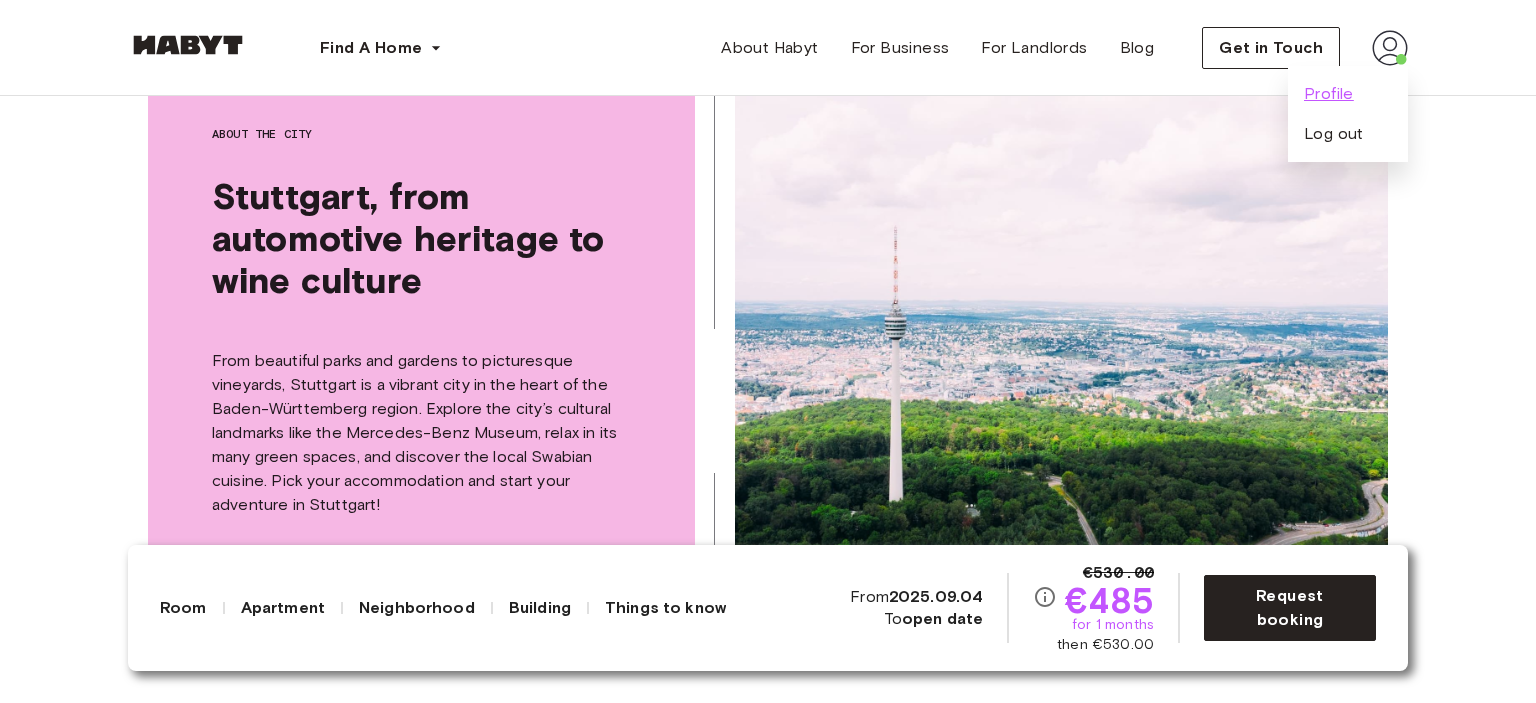 click on "Profile" at bounding box center [1329, 94] 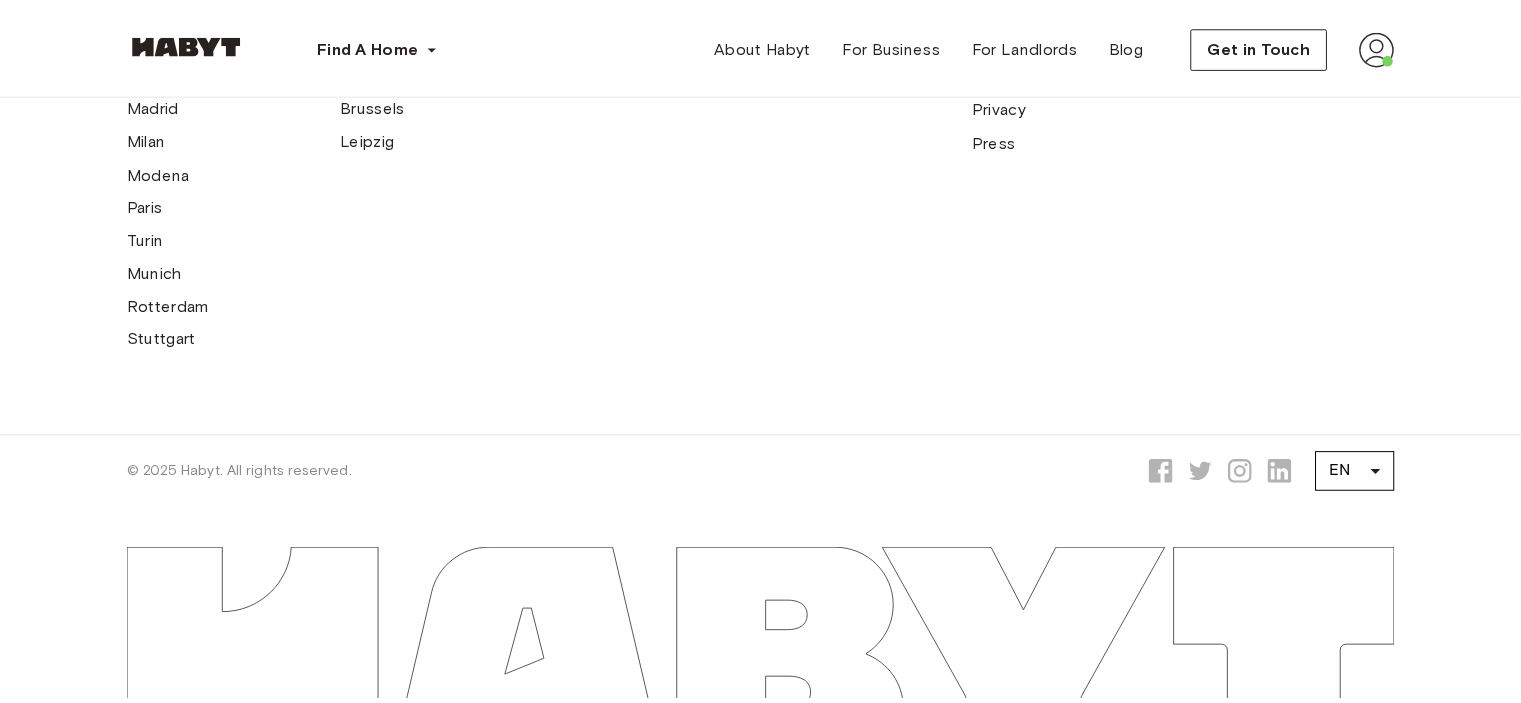 scroll, scrollTop: 0, scrollLeft: 0, axis: both 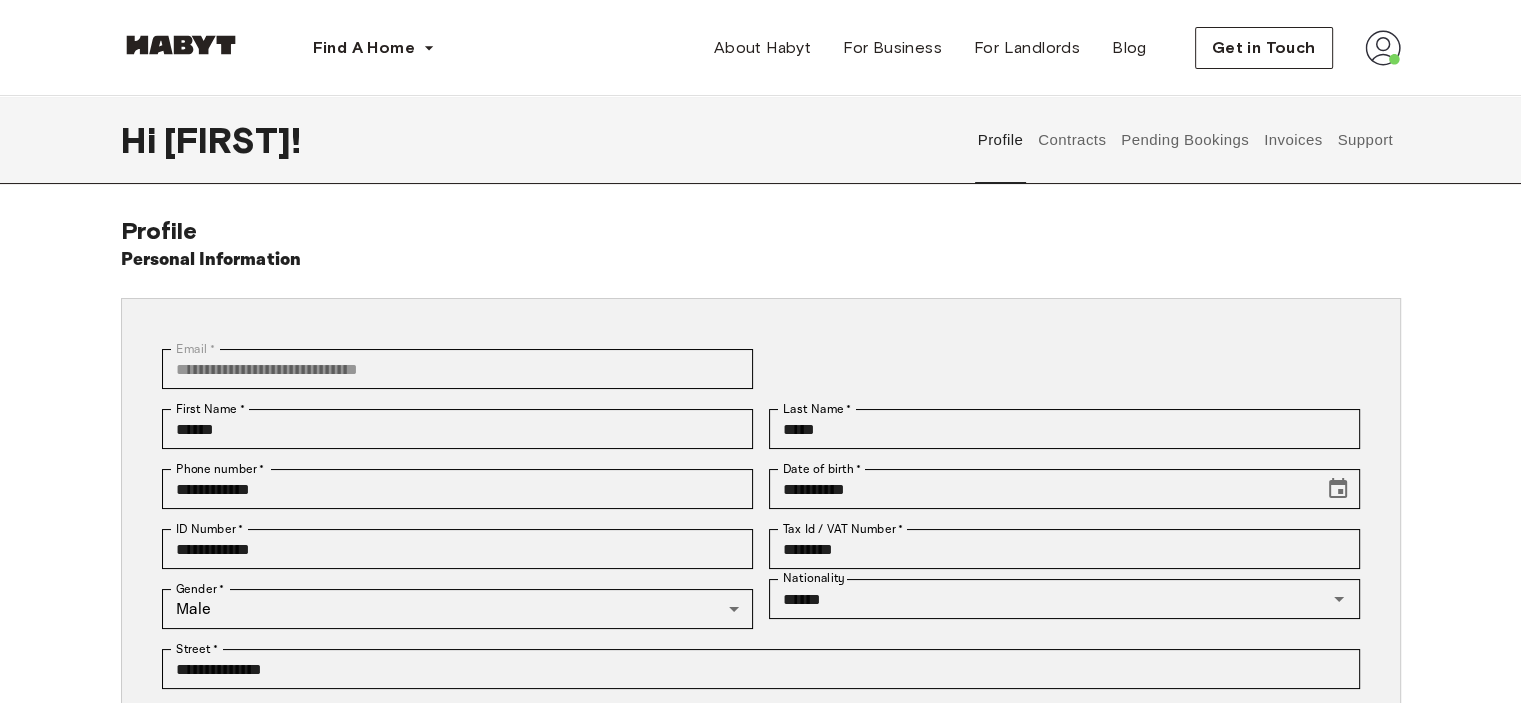 click on "Pending Bookings" at bounding box center [1185, 140] 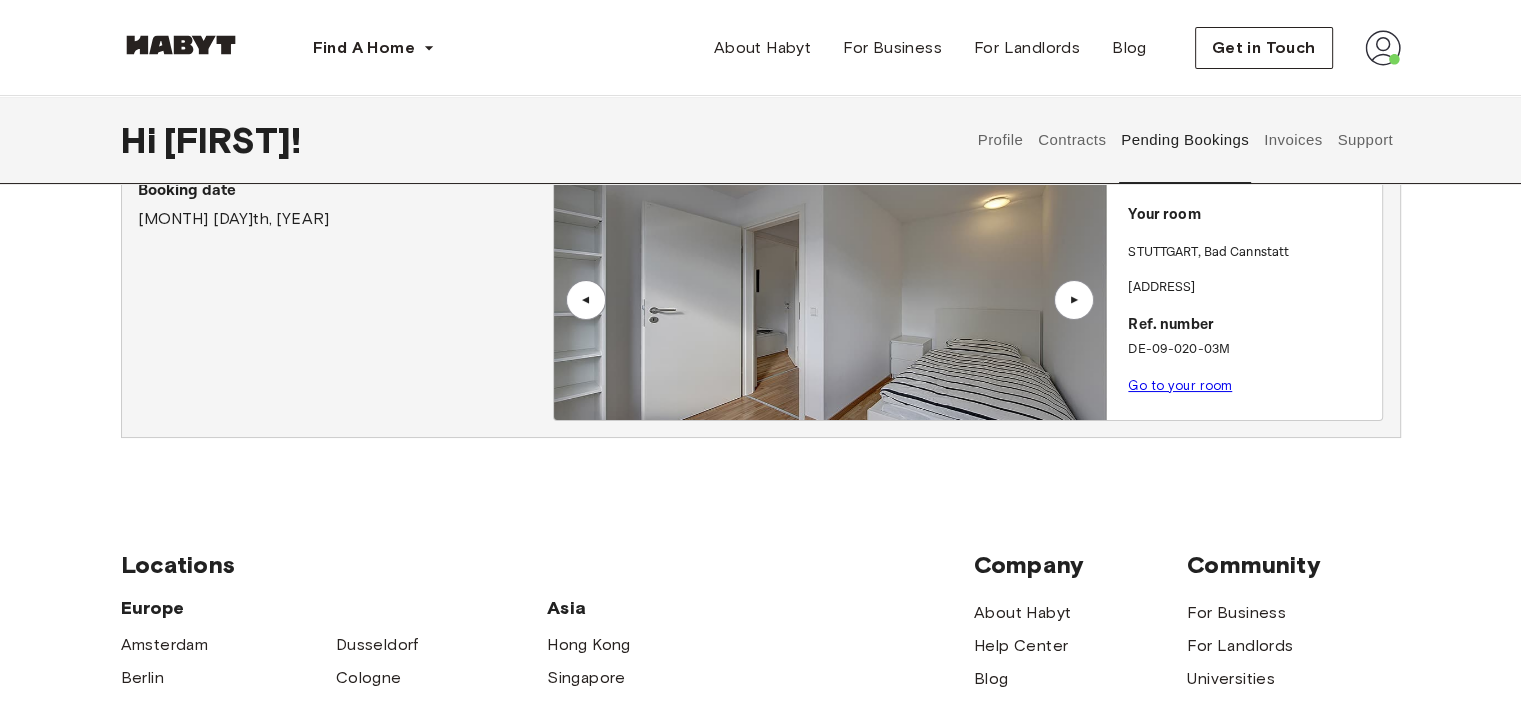 scroll, scrollTop: 0, scrollLeft: 0, axis: both 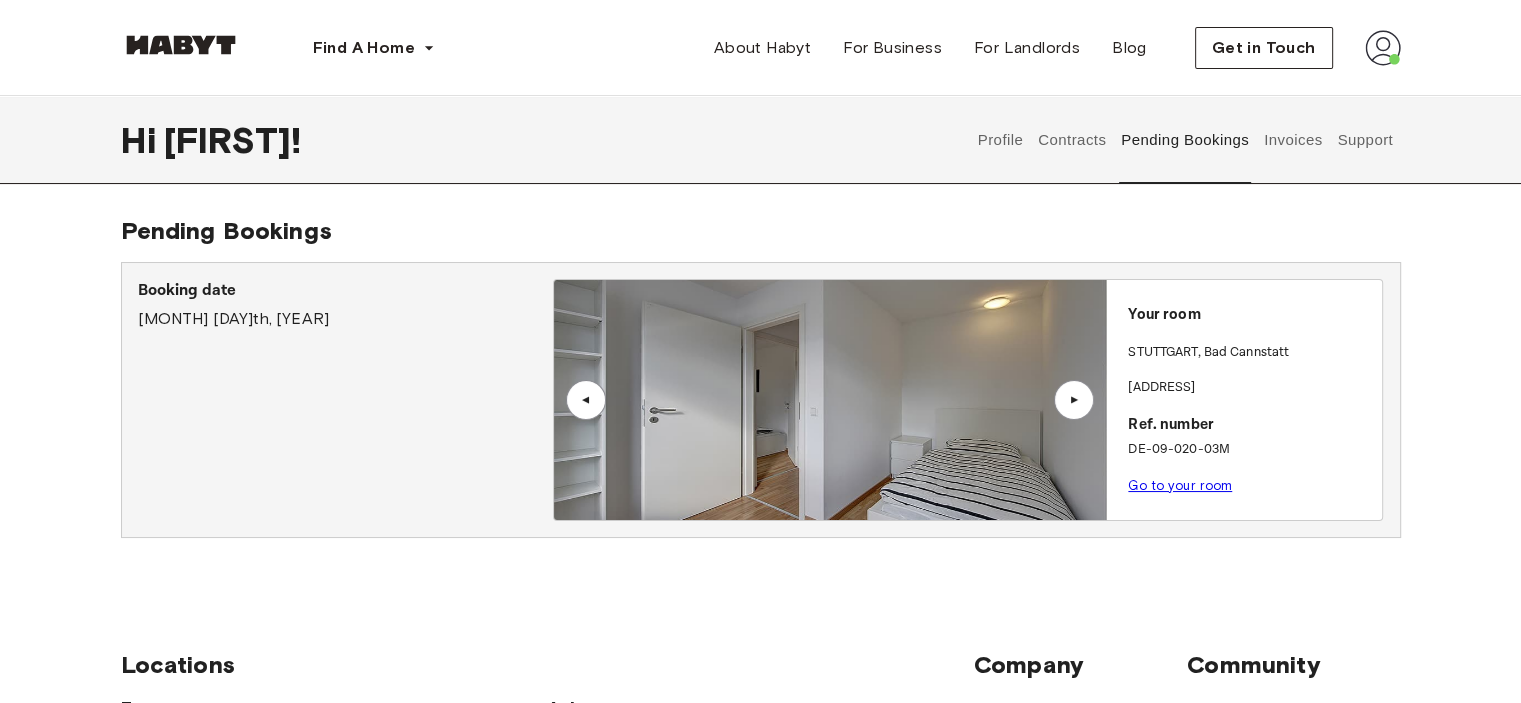 click on "Invoices" at bounding box center (1292, 140) 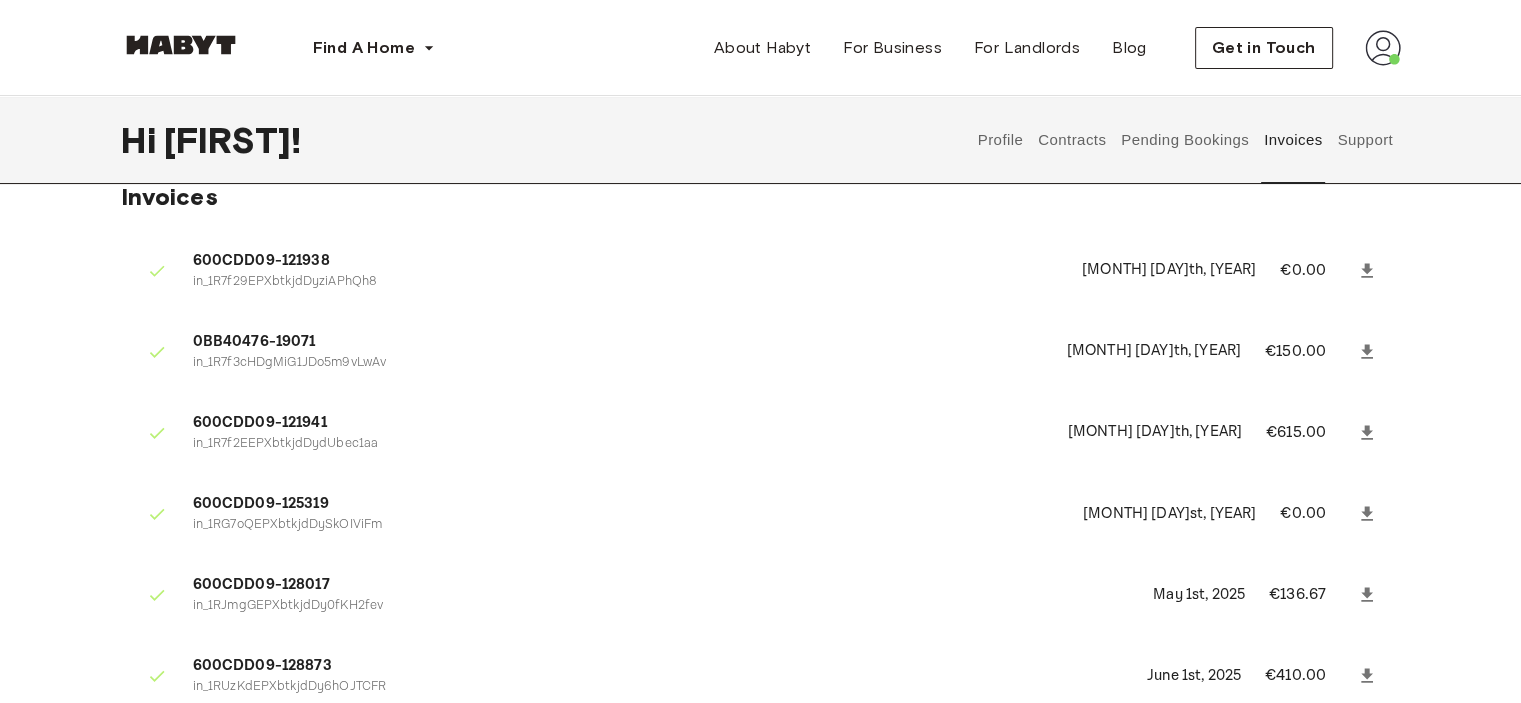 scroll, scrollTop: 0, scrollLeft: 0, axis: both 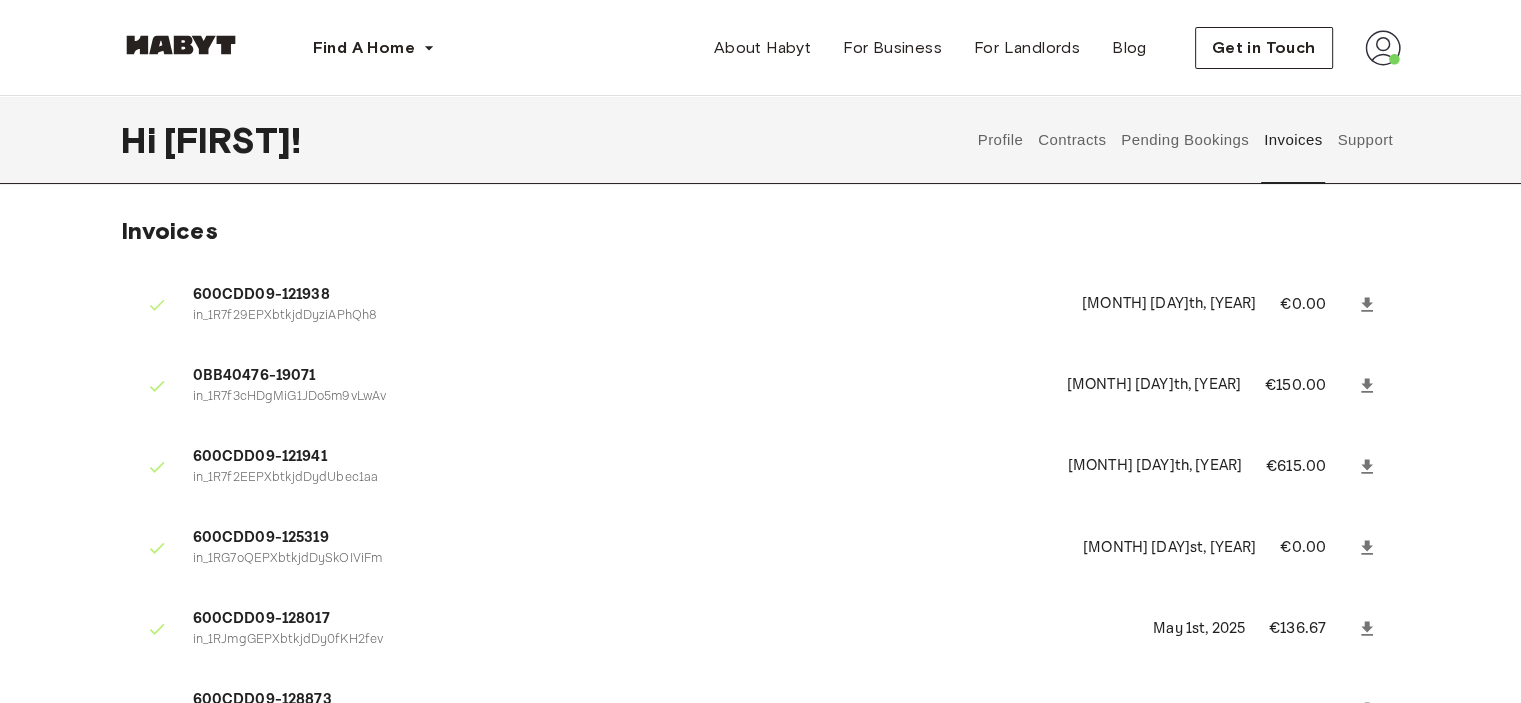 click on "Support" at bounding box center (1365, 140) 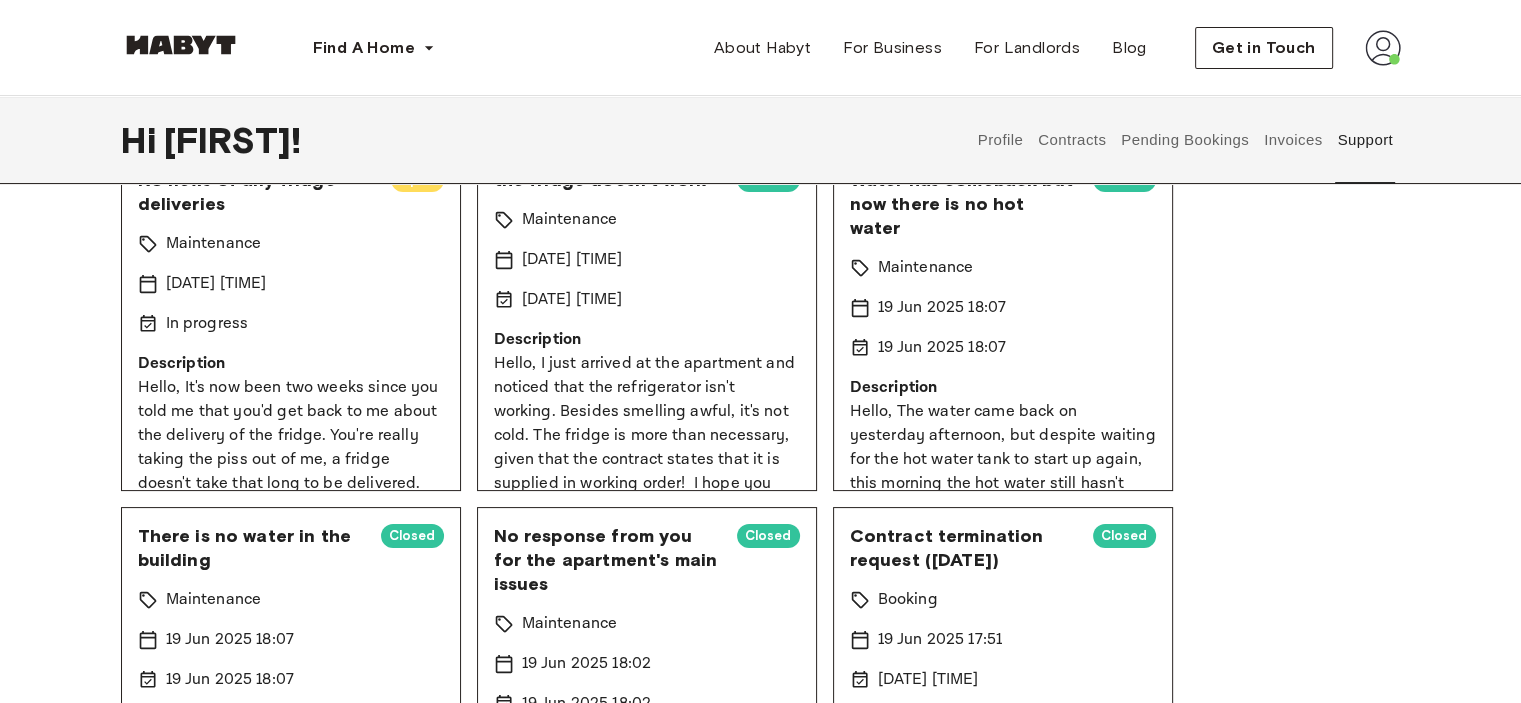 scroll, scrollTop: 100, scrollLeft: 0, axis: vertical 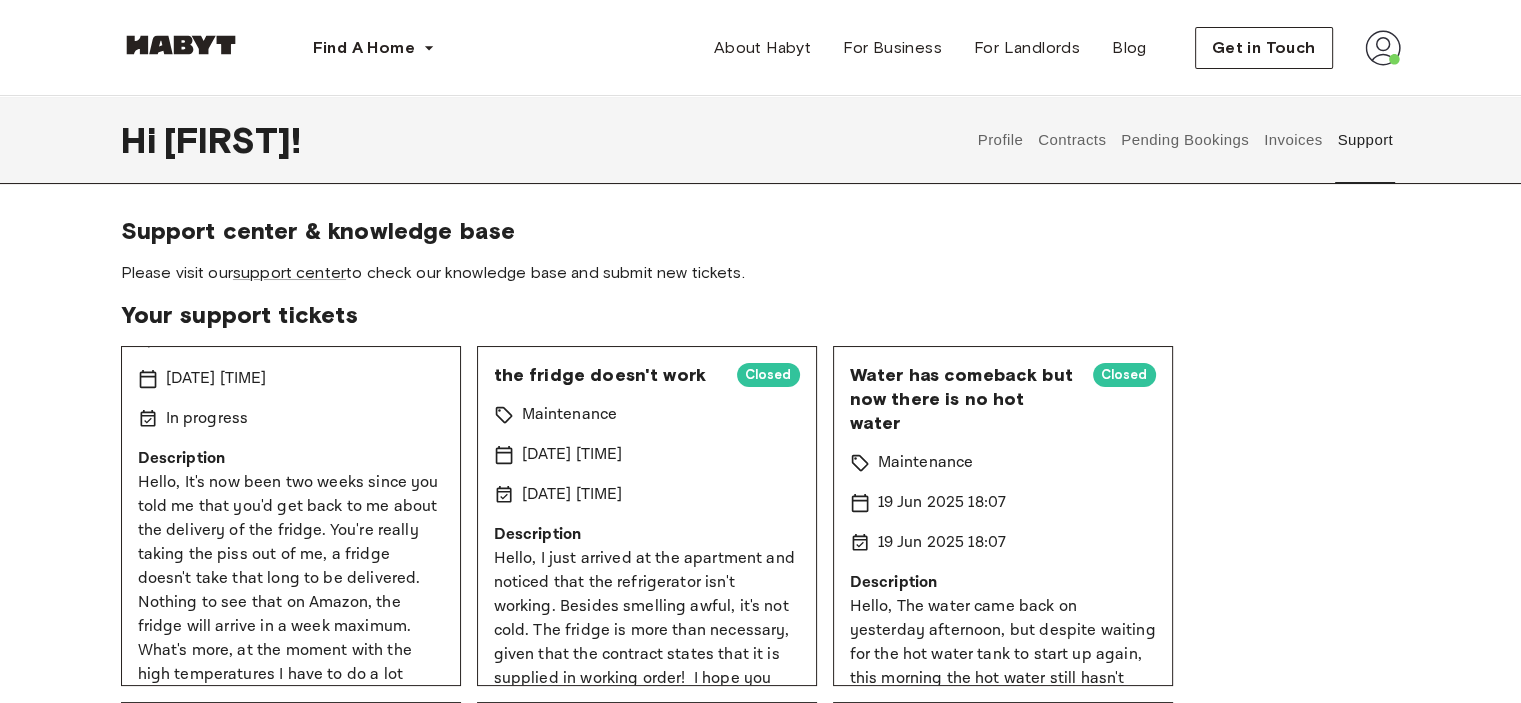 click on "Invoices" at bounding box center [1292, 140] 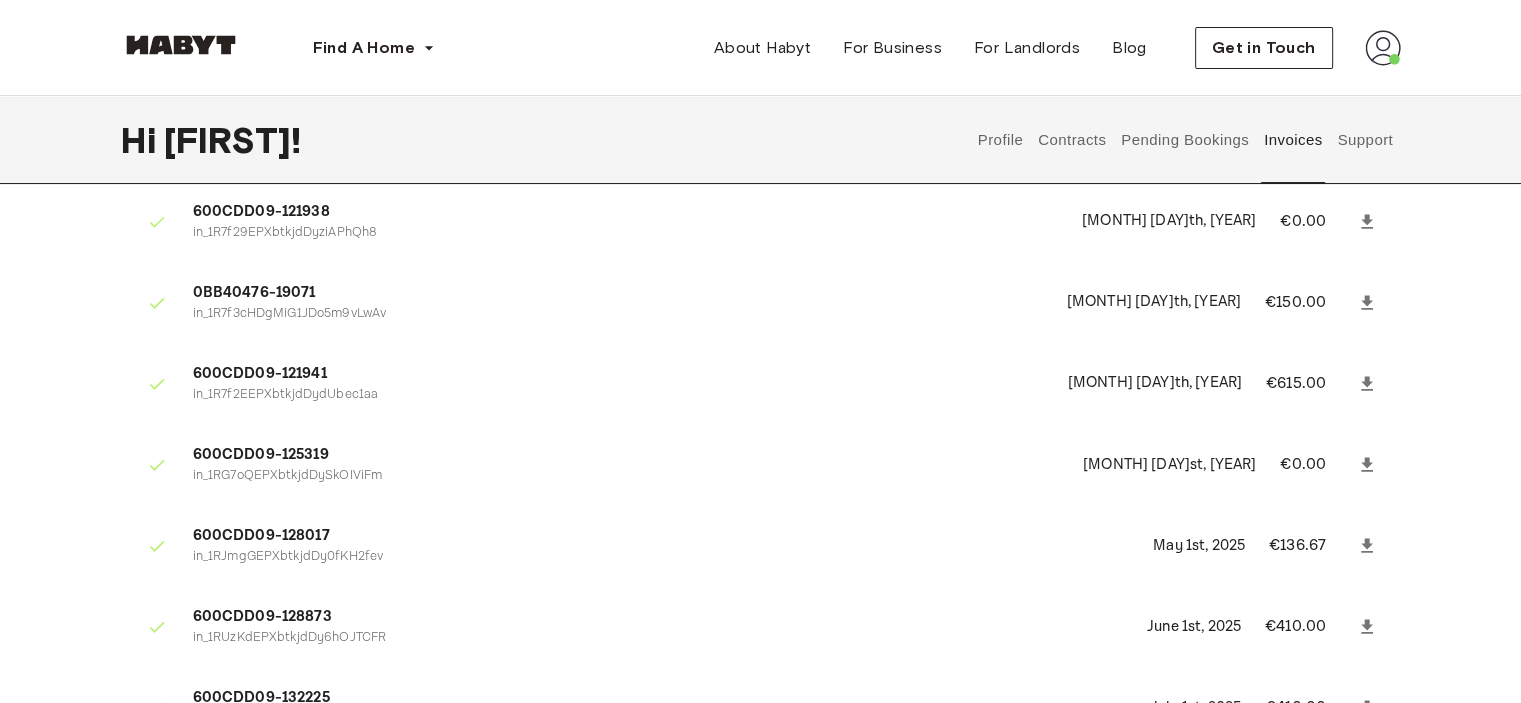 scroll, scrollTop: 200, scrollLeft: 0, axis: vertical 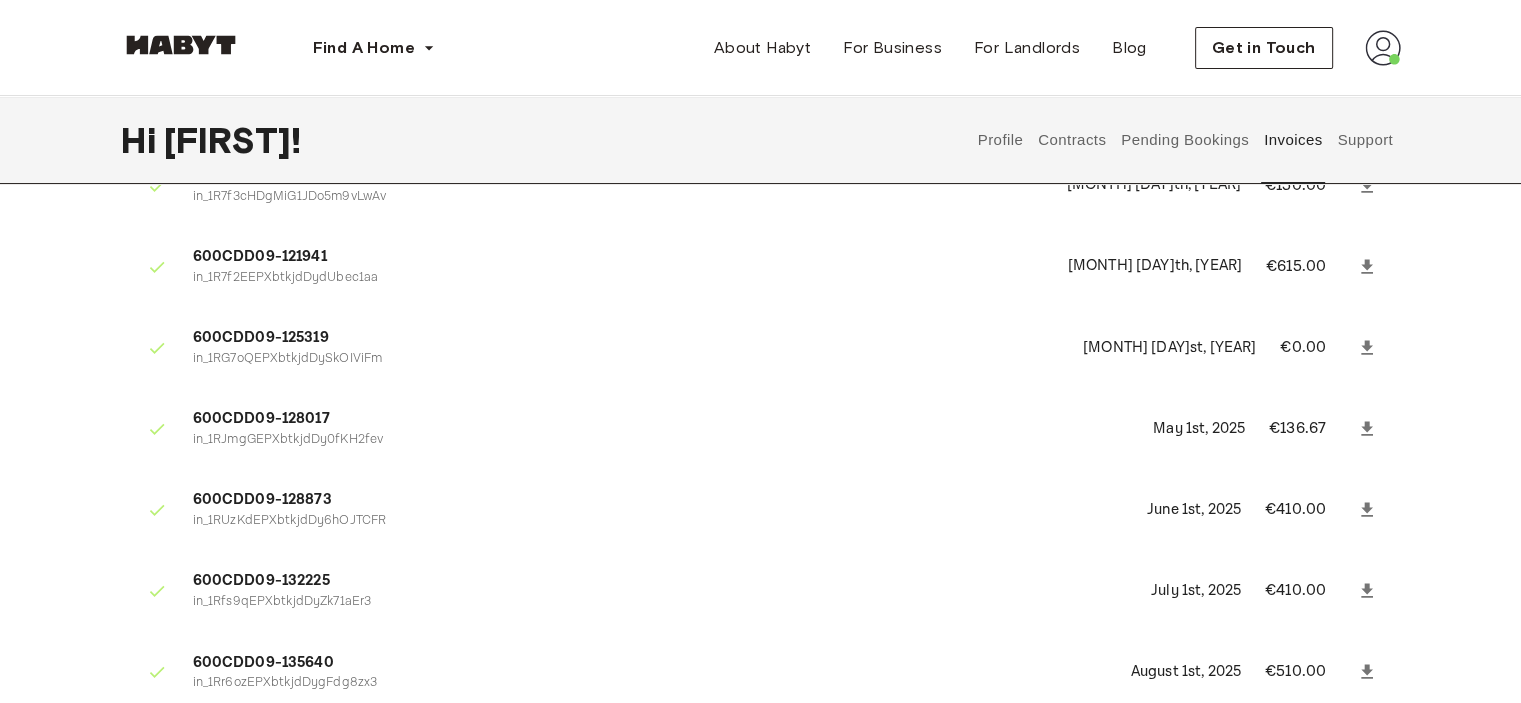 click on "Pending Bookings" at bounding box center (1185, 140) 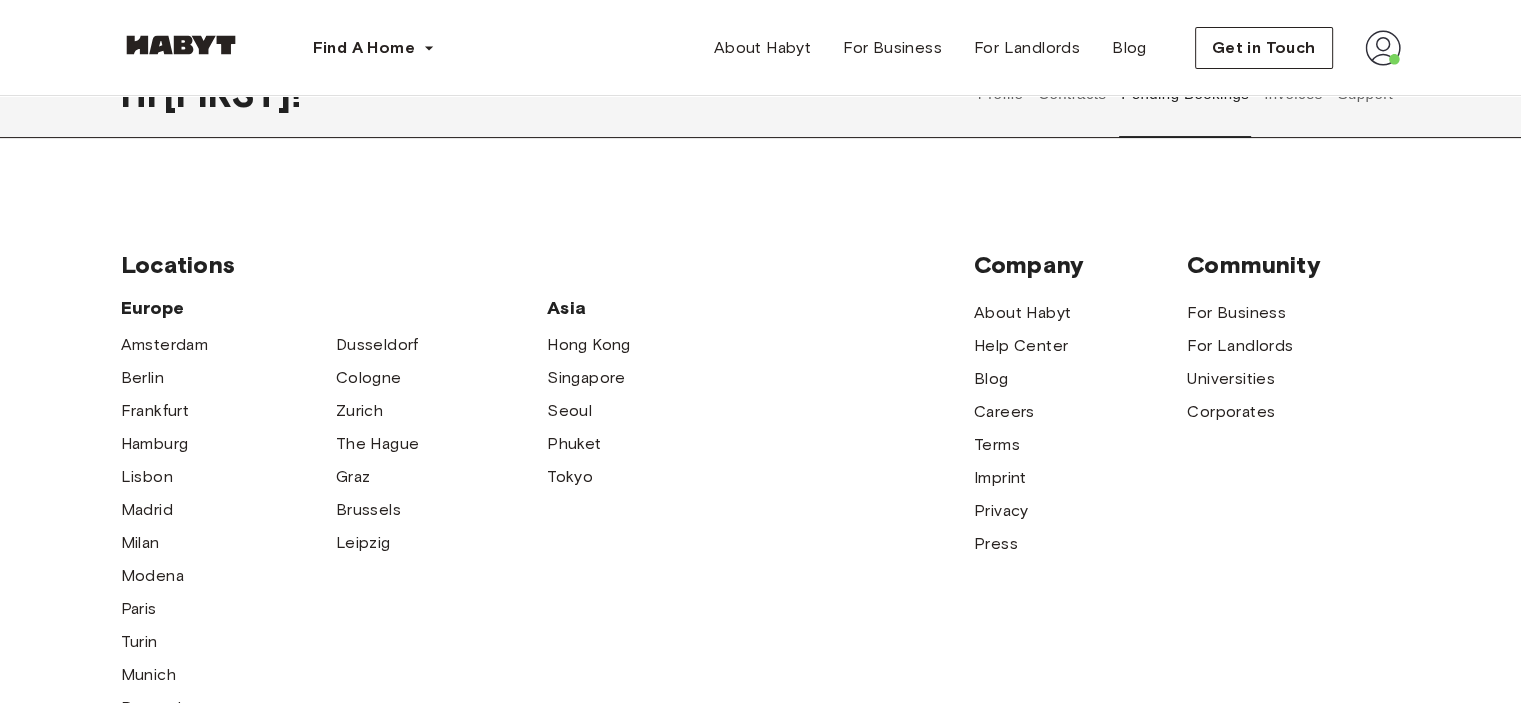scroll, scrollTop: 200, scrollLeft: 0, axis: vertical 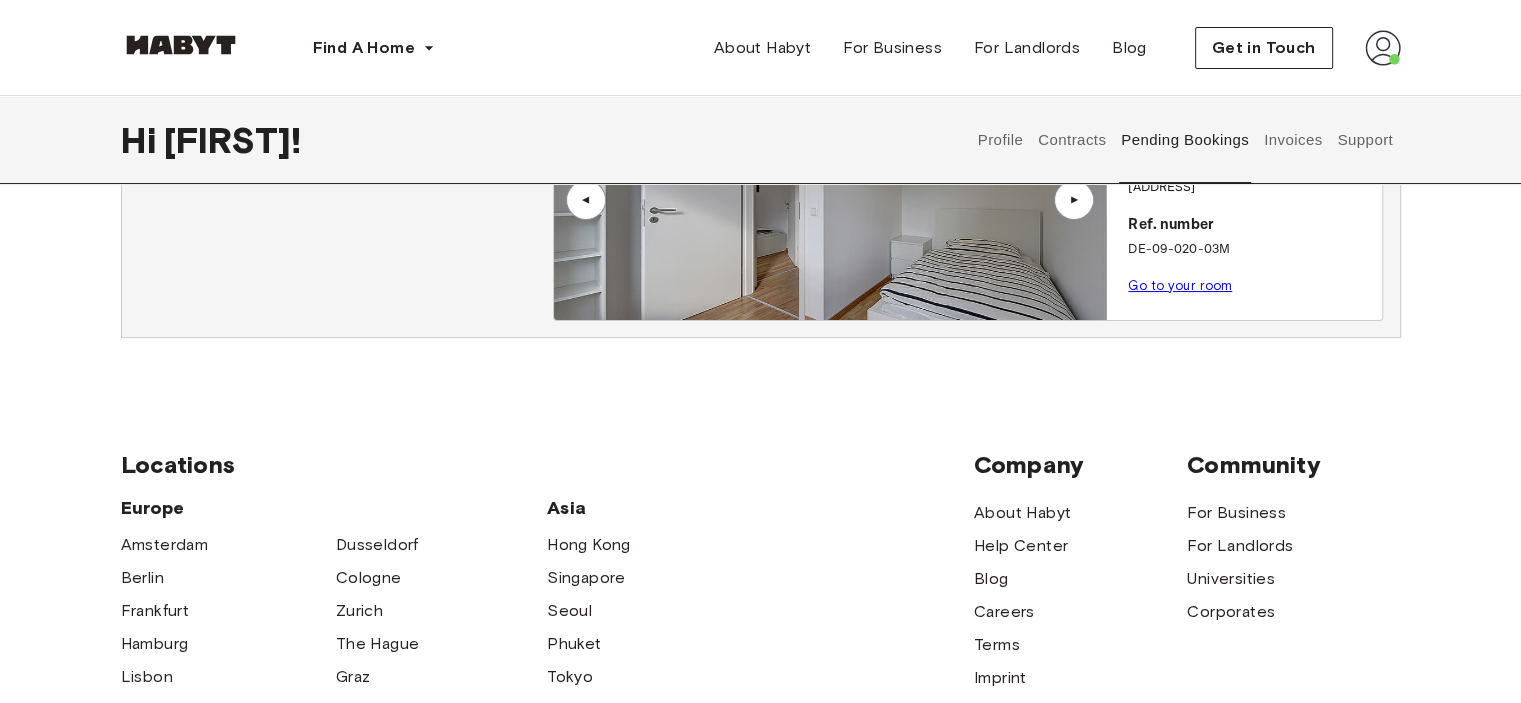 click on "Go to your room" at bounding box center [1180, 285] 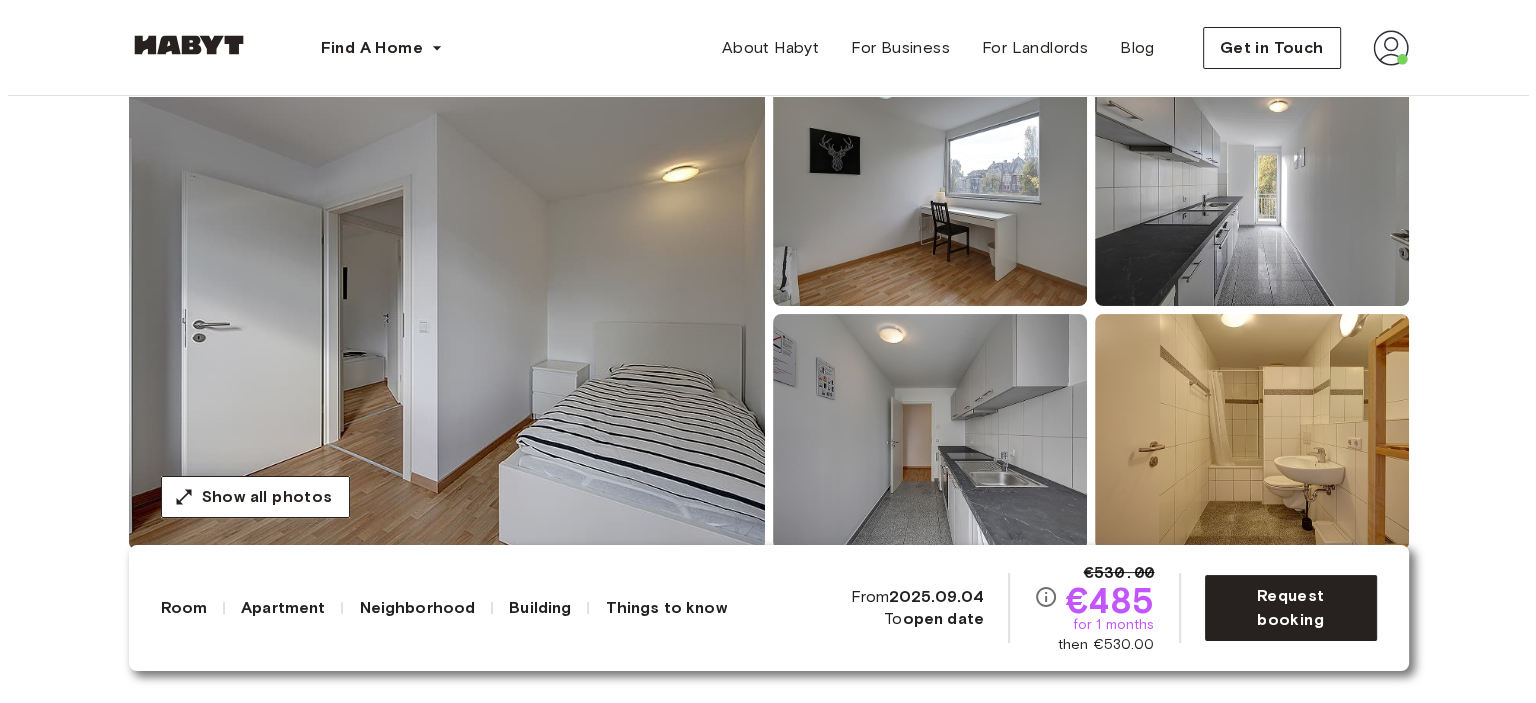 scroll, scrollTop: 0, scrollLeft: 0, axis: both 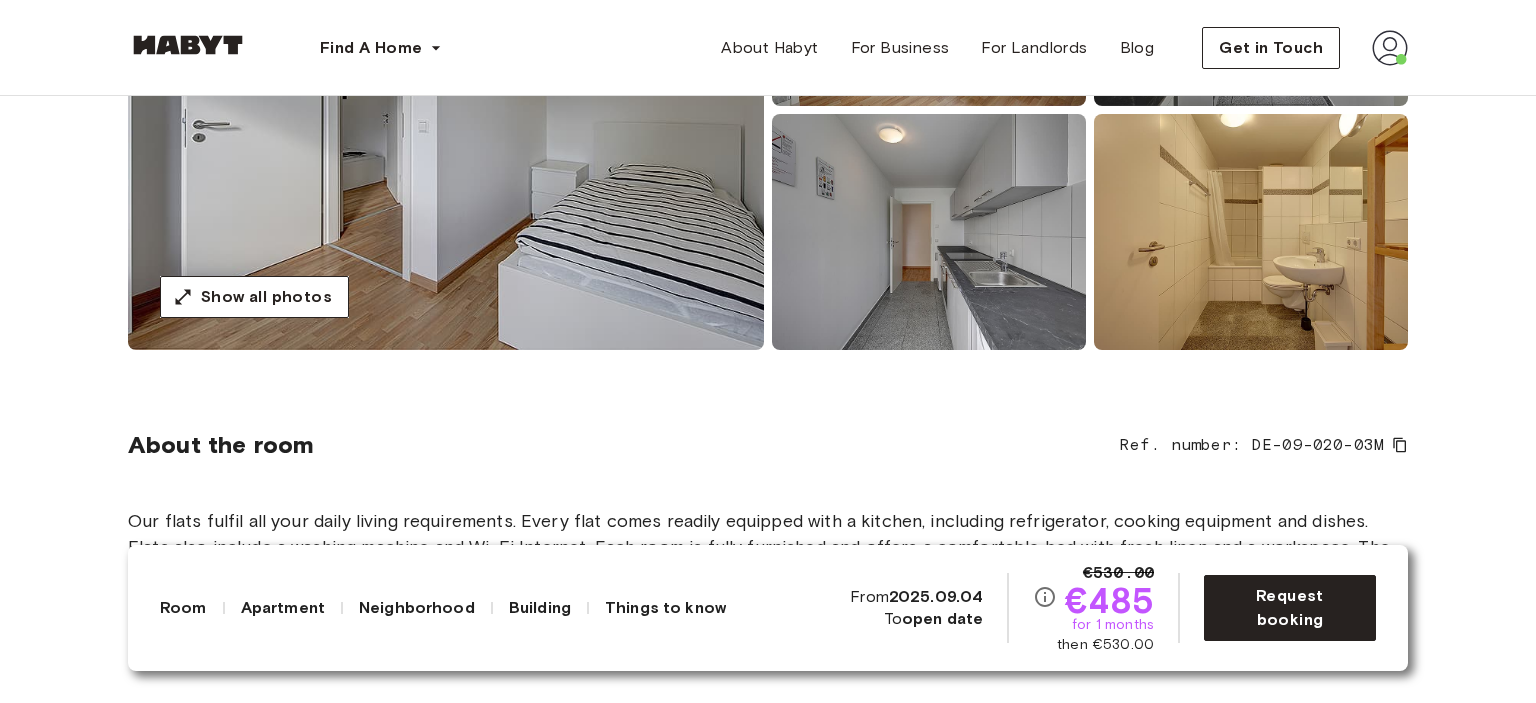 drag, startPoint x: 1415, startPoint y: 309, endPoint x: 1405, endPoint y: 307, distance: 10.198039 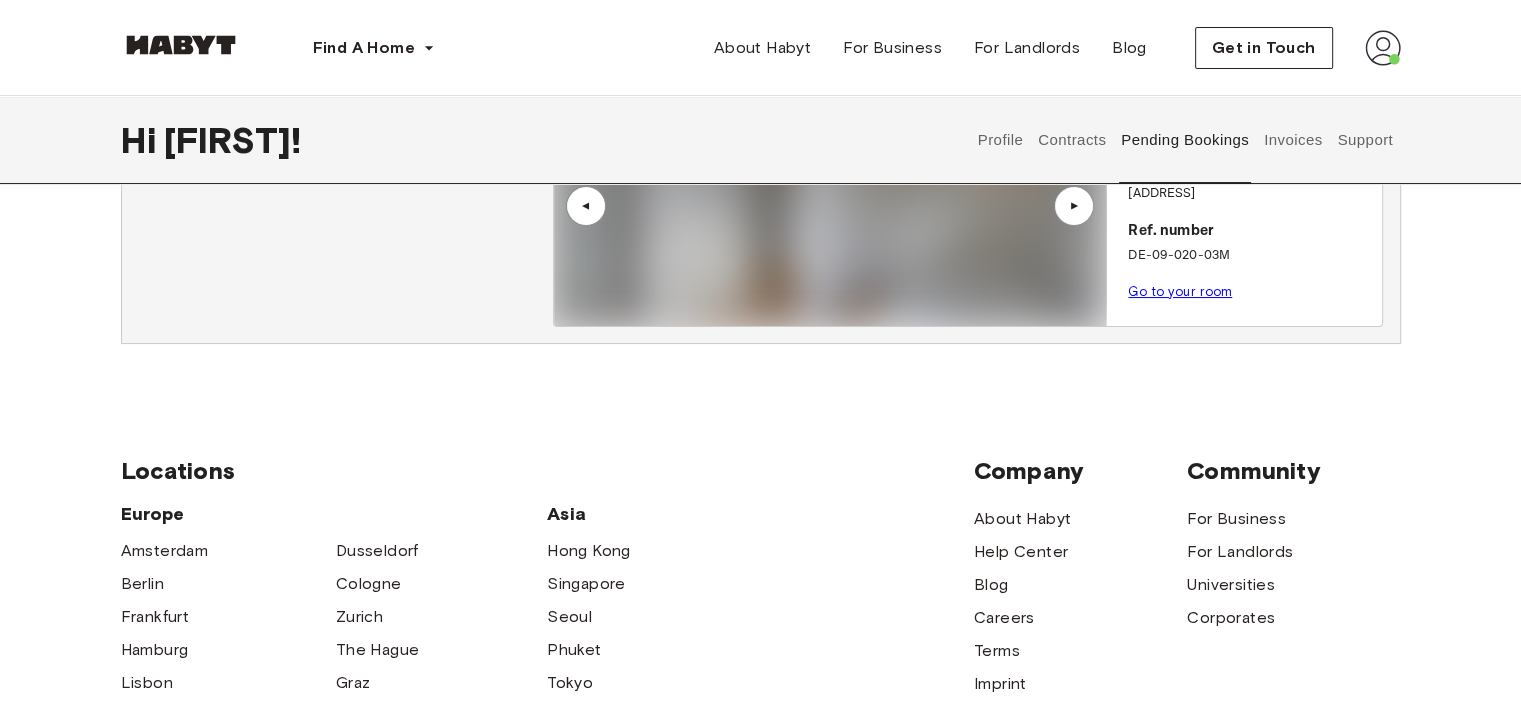 scroll, scrollTop: 0, scrollLeft: 0, axis: both 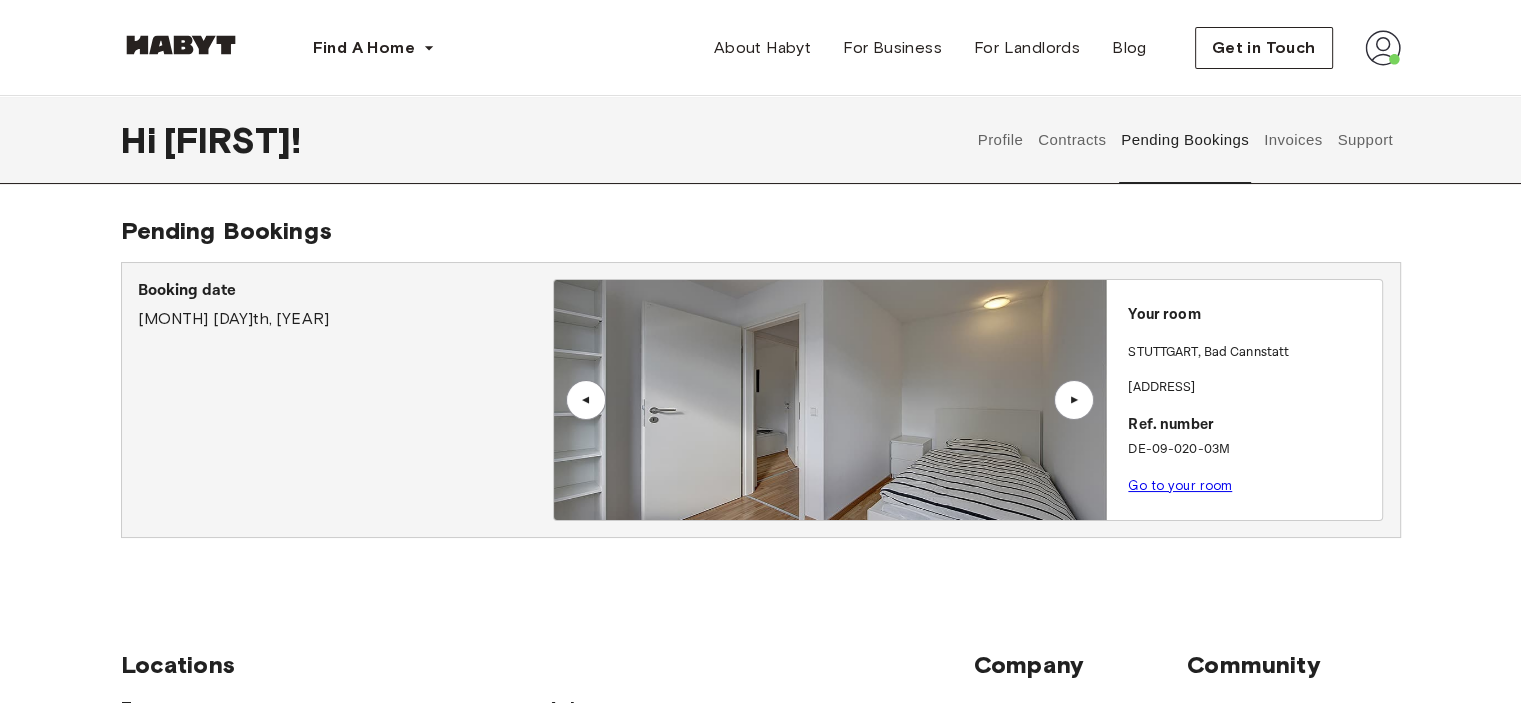 click on "Contracts" at bounding box center [1072, 140] 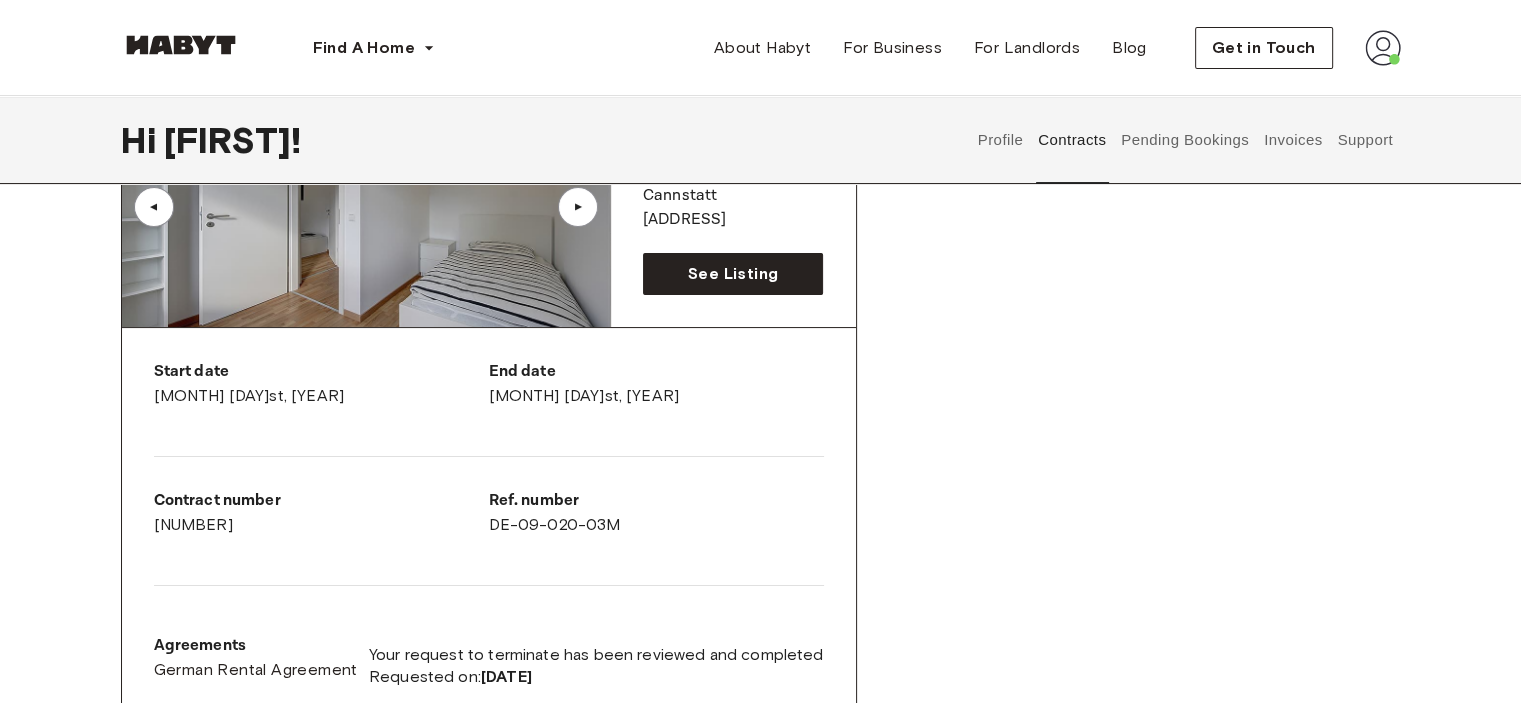 scroll, scrollTop: 0, scrollLeft: 0, axis: both 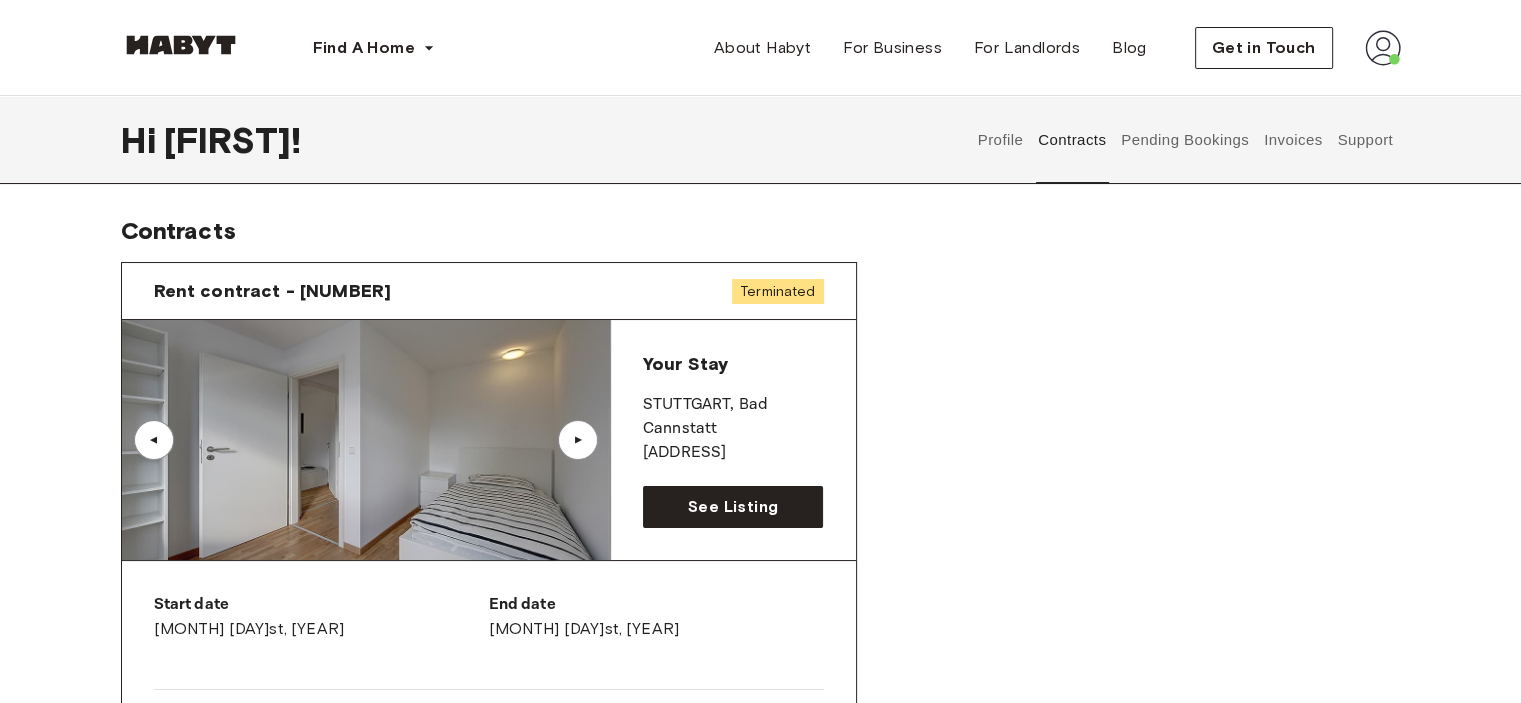 click on "Profile" at bounding box center [1000, 140] 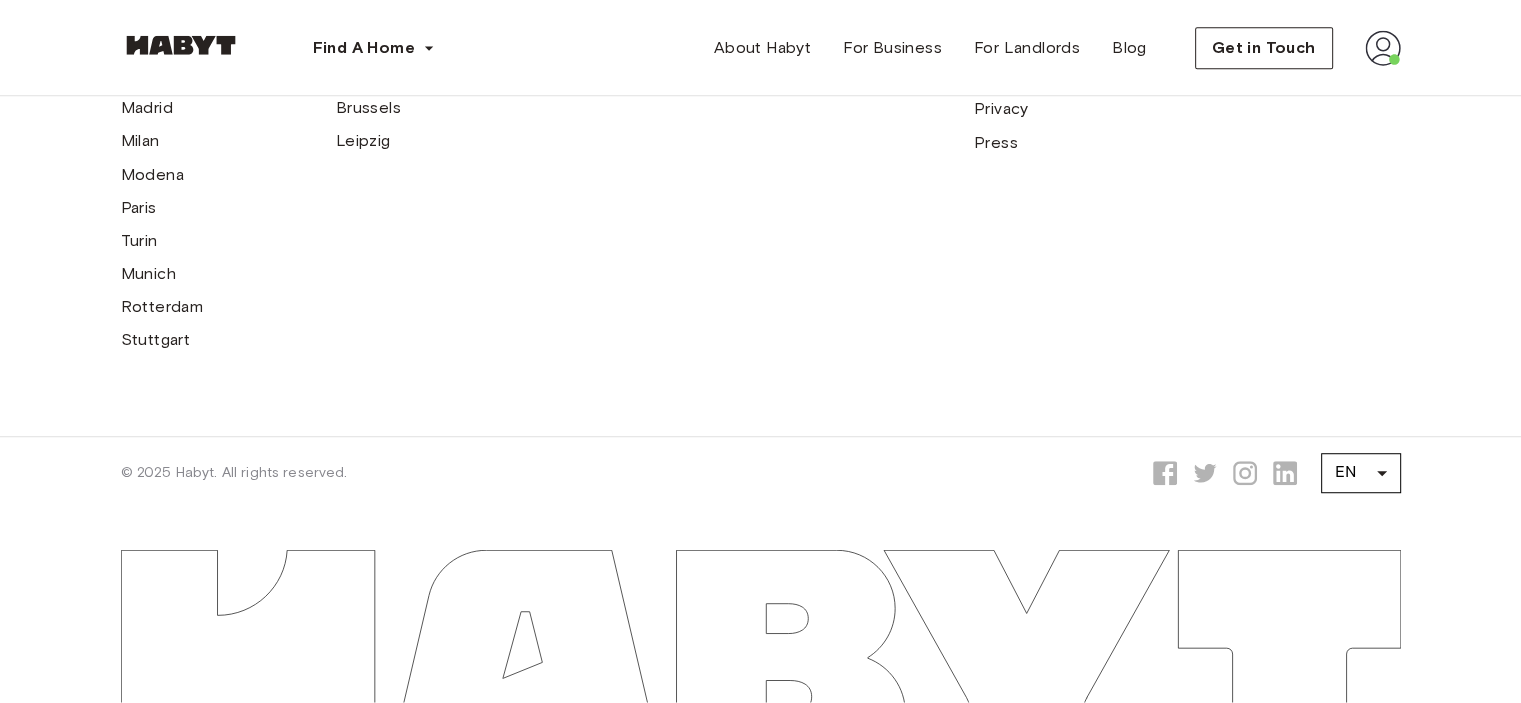 scroll, scrollTop: 680, scrollLeft: 0, axis: vertical 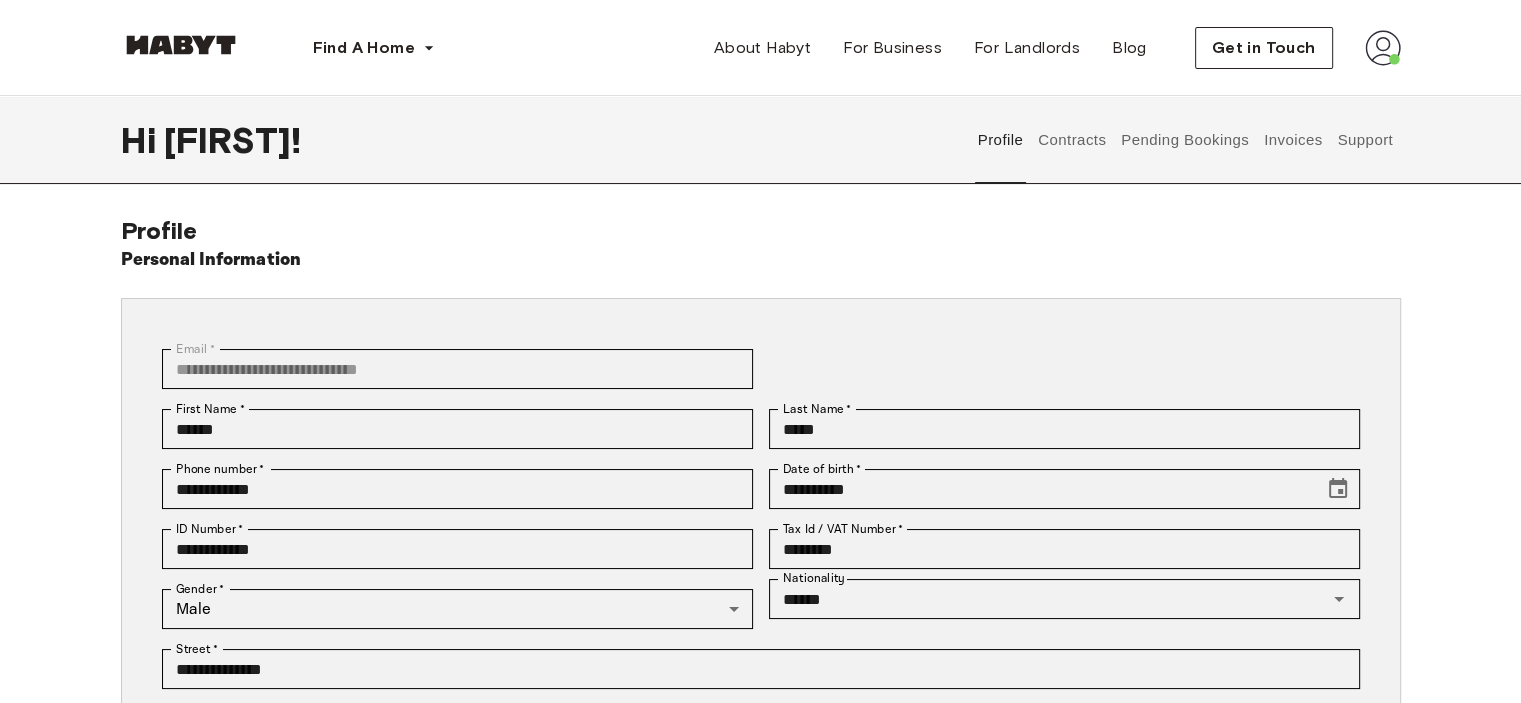 click on "Contracts" at bounding box center [1072, 140] 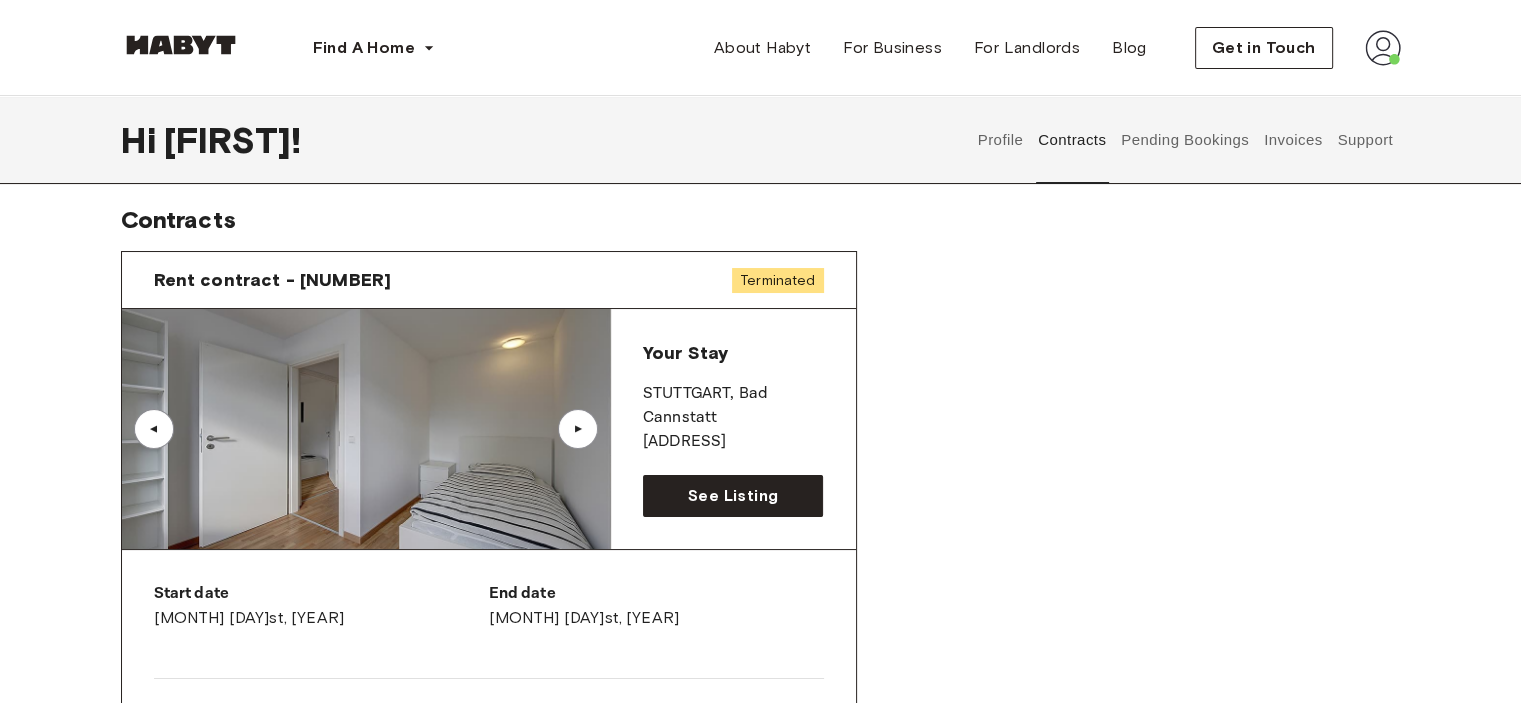 scroll, scrollTop: 0, scrollLeft: 0, axis: both 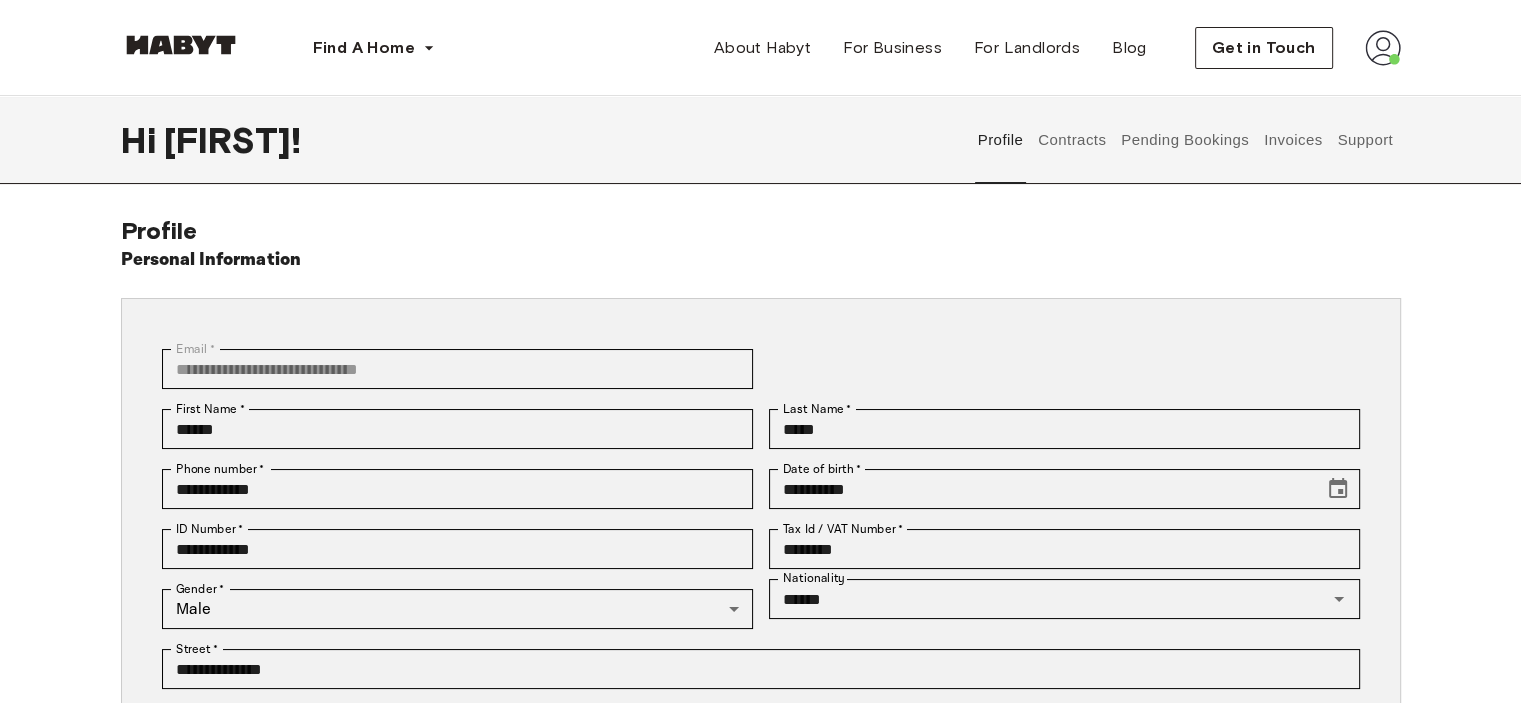 click on "Contracts" at bounding box center [1072, 140] 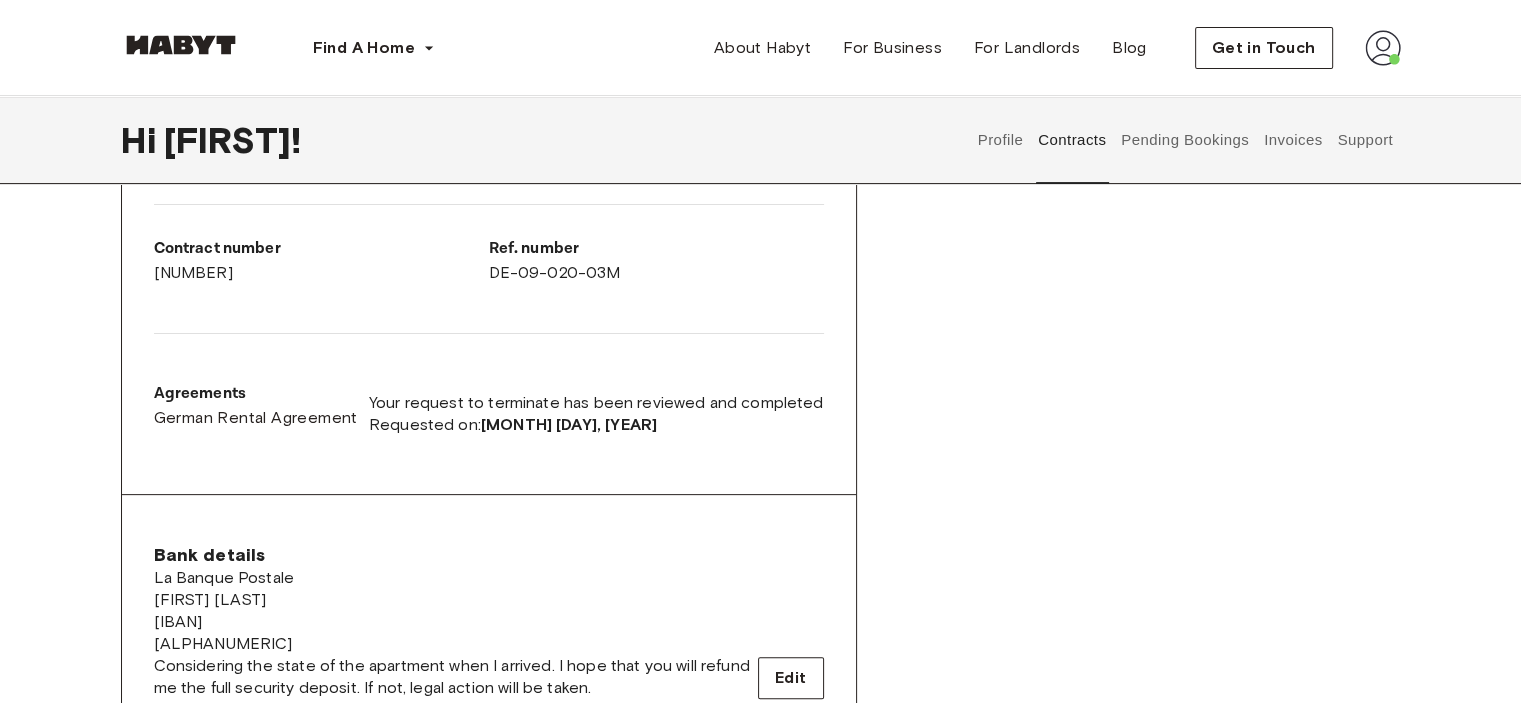 scroll, scrollTop: 500, scrollLeft: 0, axis: vertical 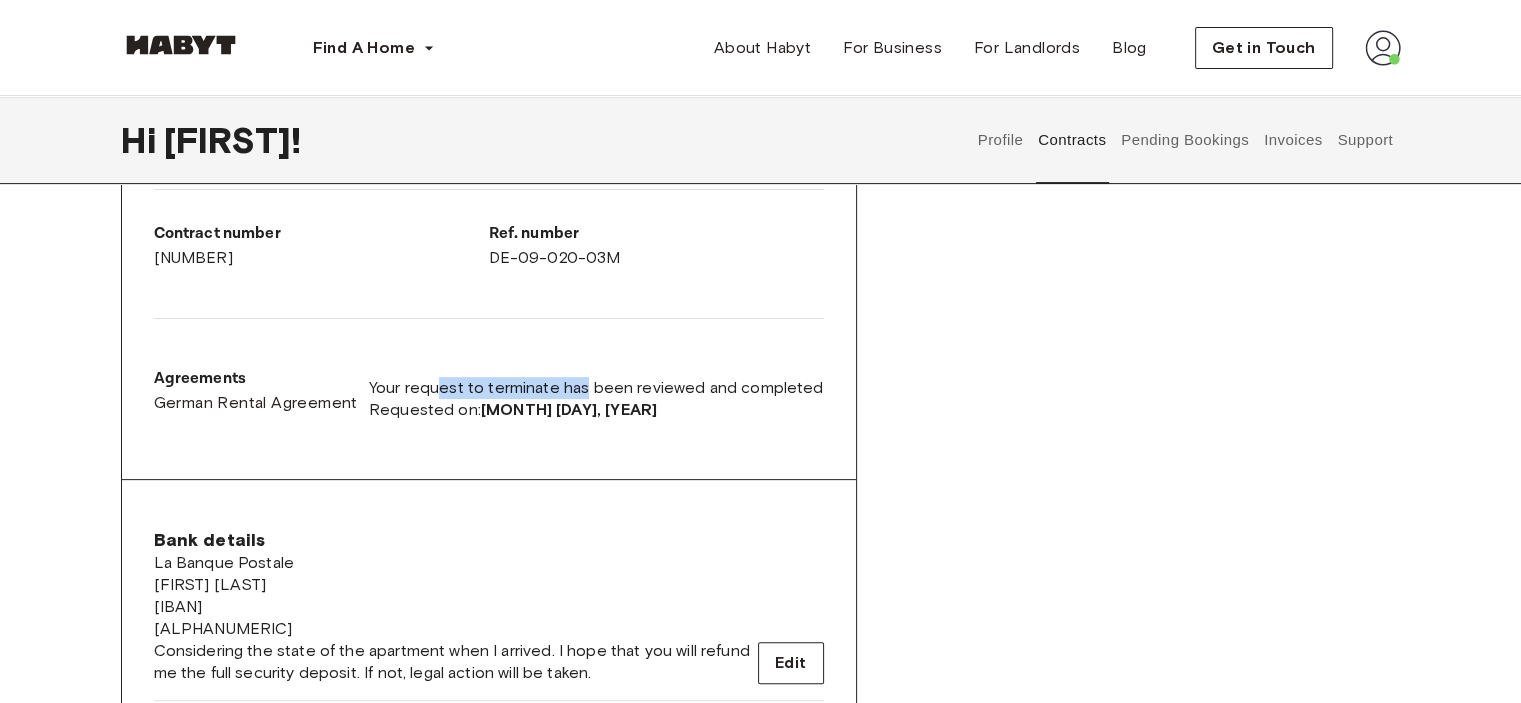 drag, startPoint x: 592, startPoint y: 395, endPoint x: 440, endPoint y: 379, distance: 152.83978 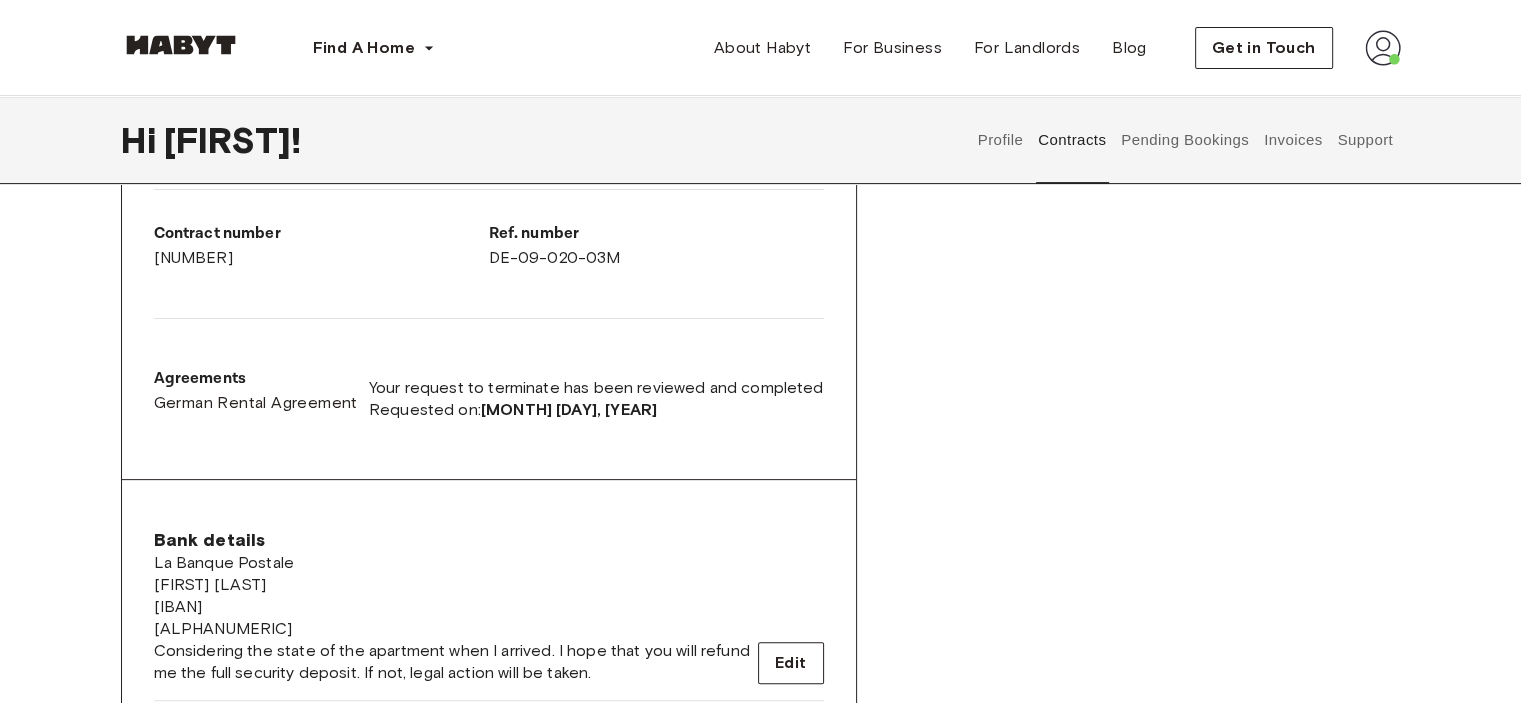 click on "Your request to terminate has been reviewed and completed" at bounding box center [596, 388] 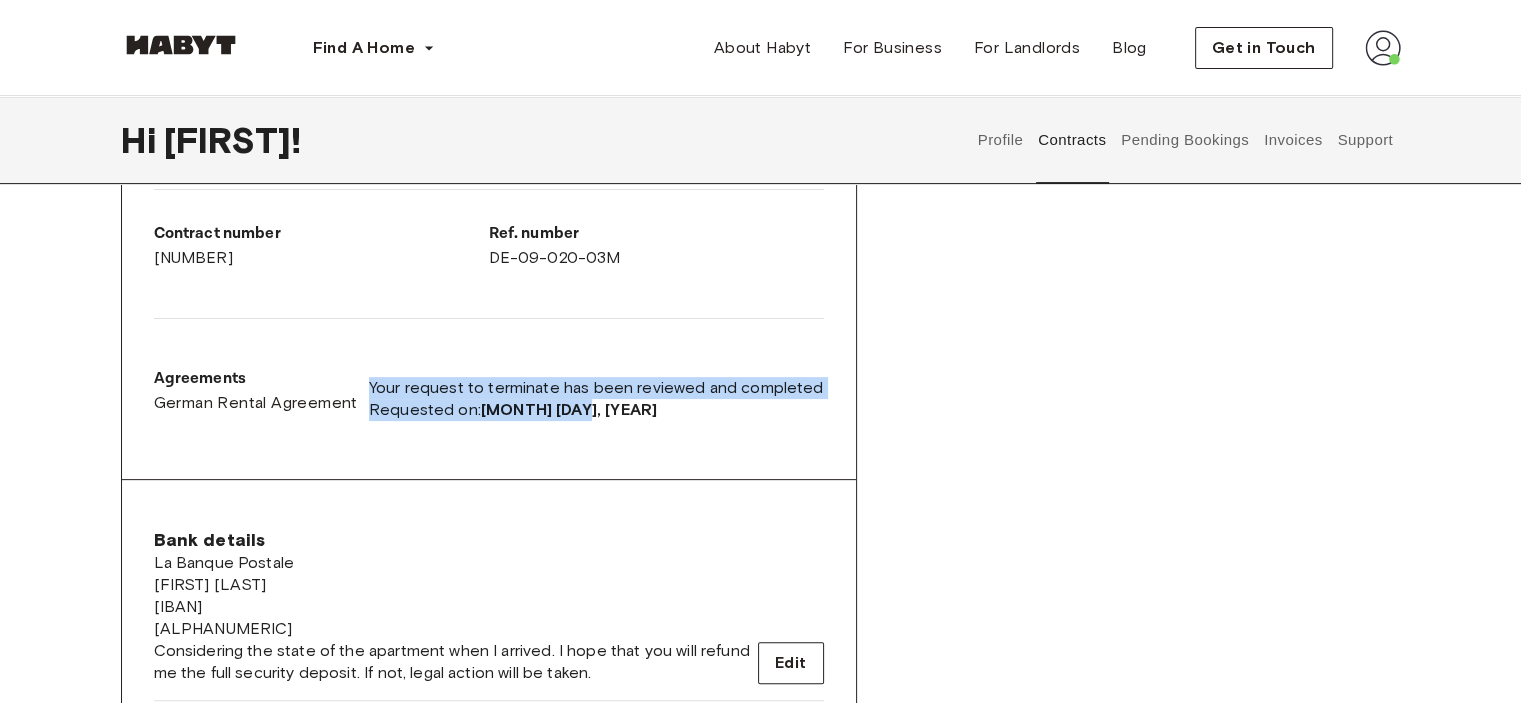 drag, startPoint x: 376, startPoint y: 380, endPoint x: 644, endPoint y: 402, distance: 268.90146 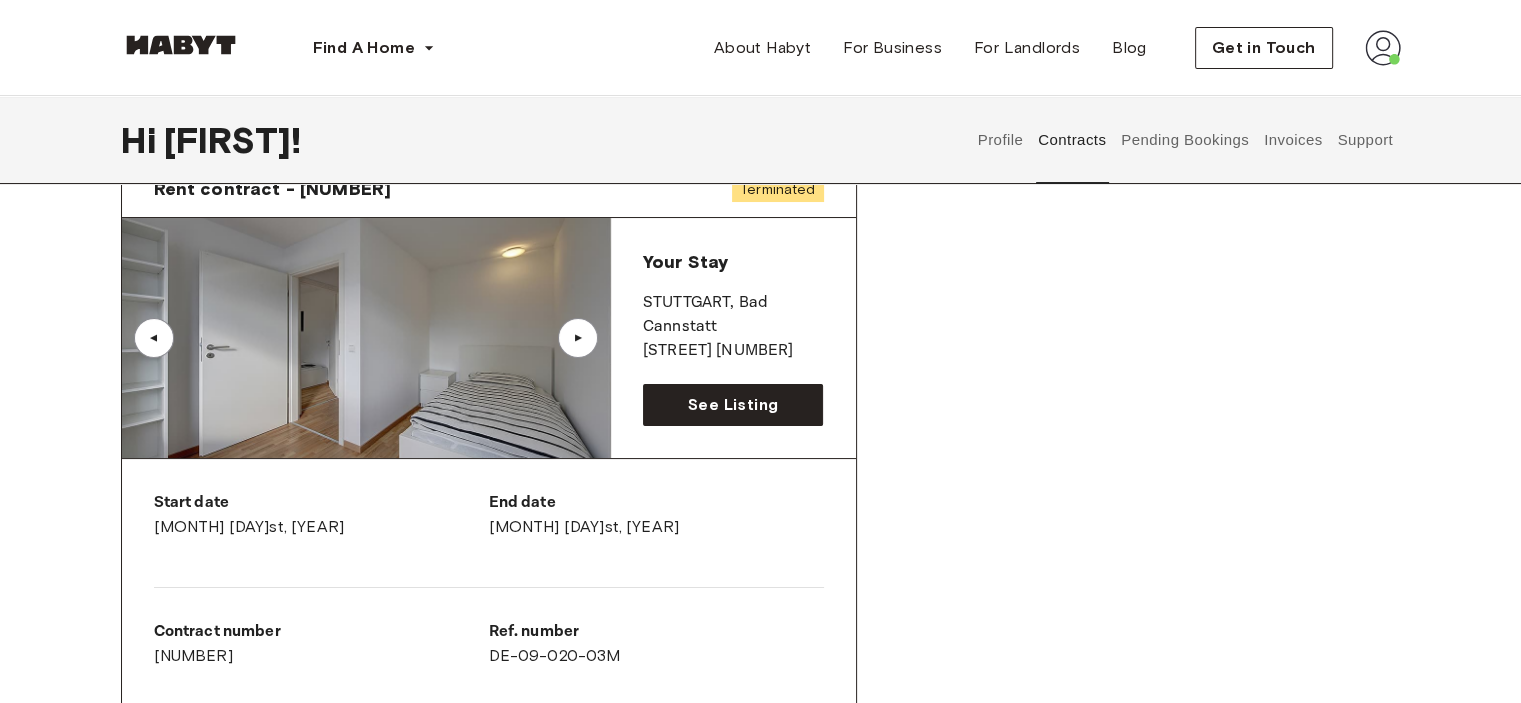 scroll, scrollTop: 0, scrollLeft: 0, axis: both 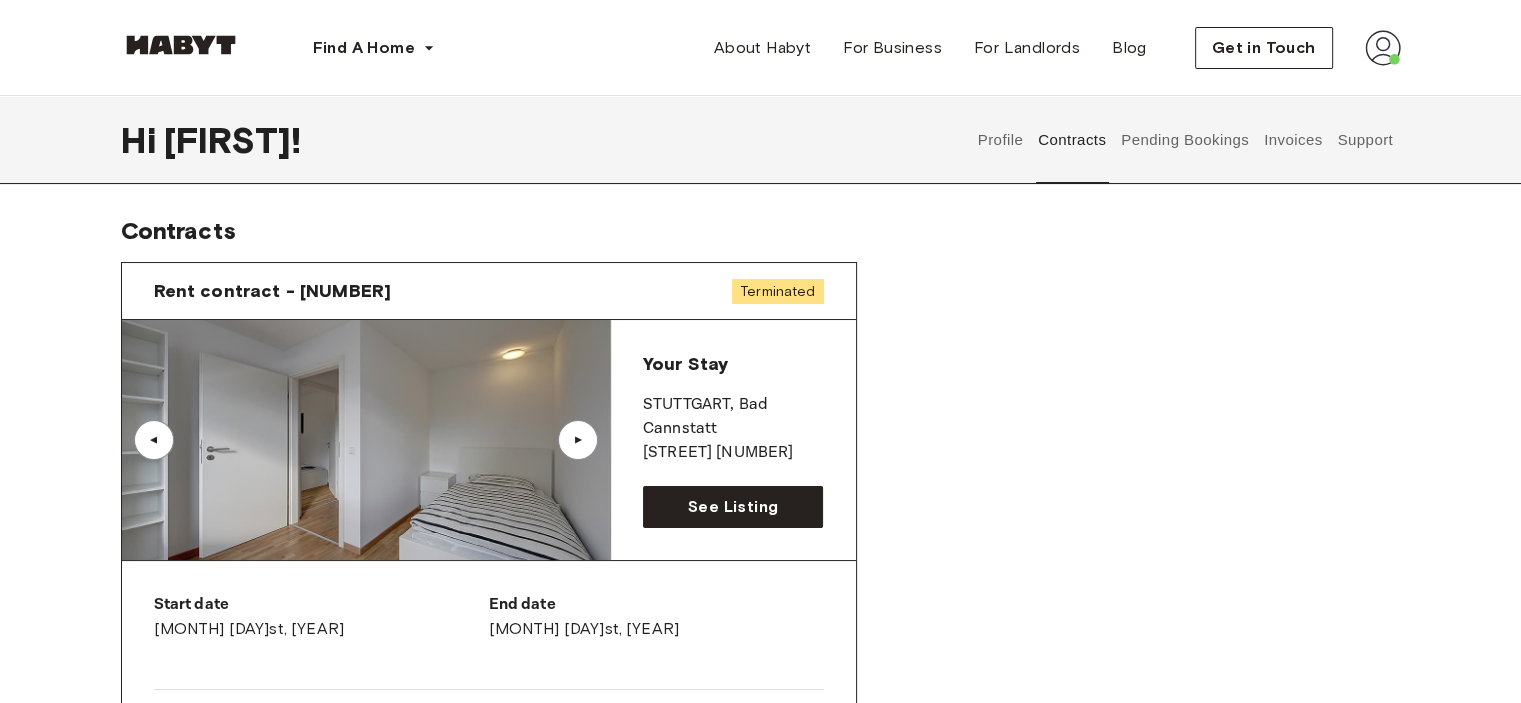 click on "Pending Bookings" at bounding box center [1185, 140] 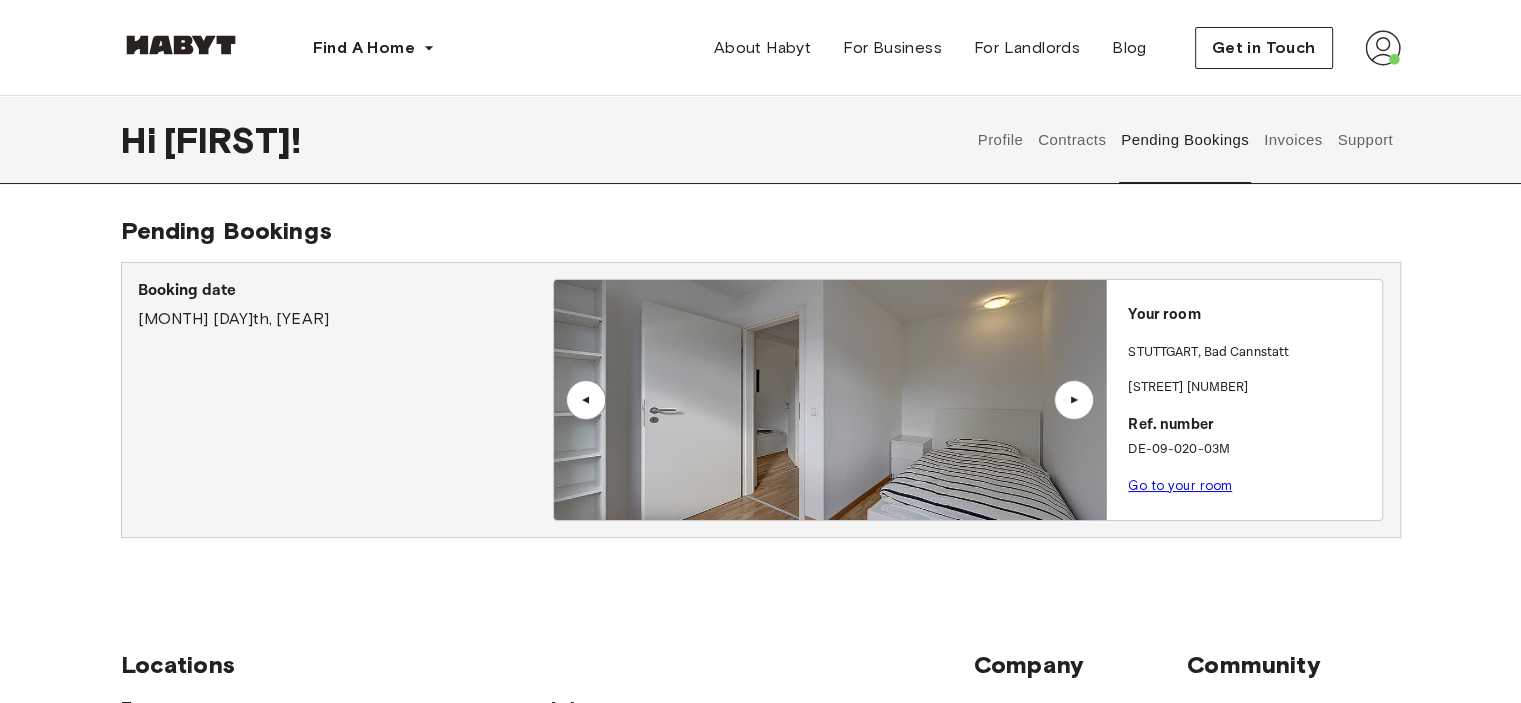 click on "Booking date March 28th, 2025" at bounding box center [345, 400] 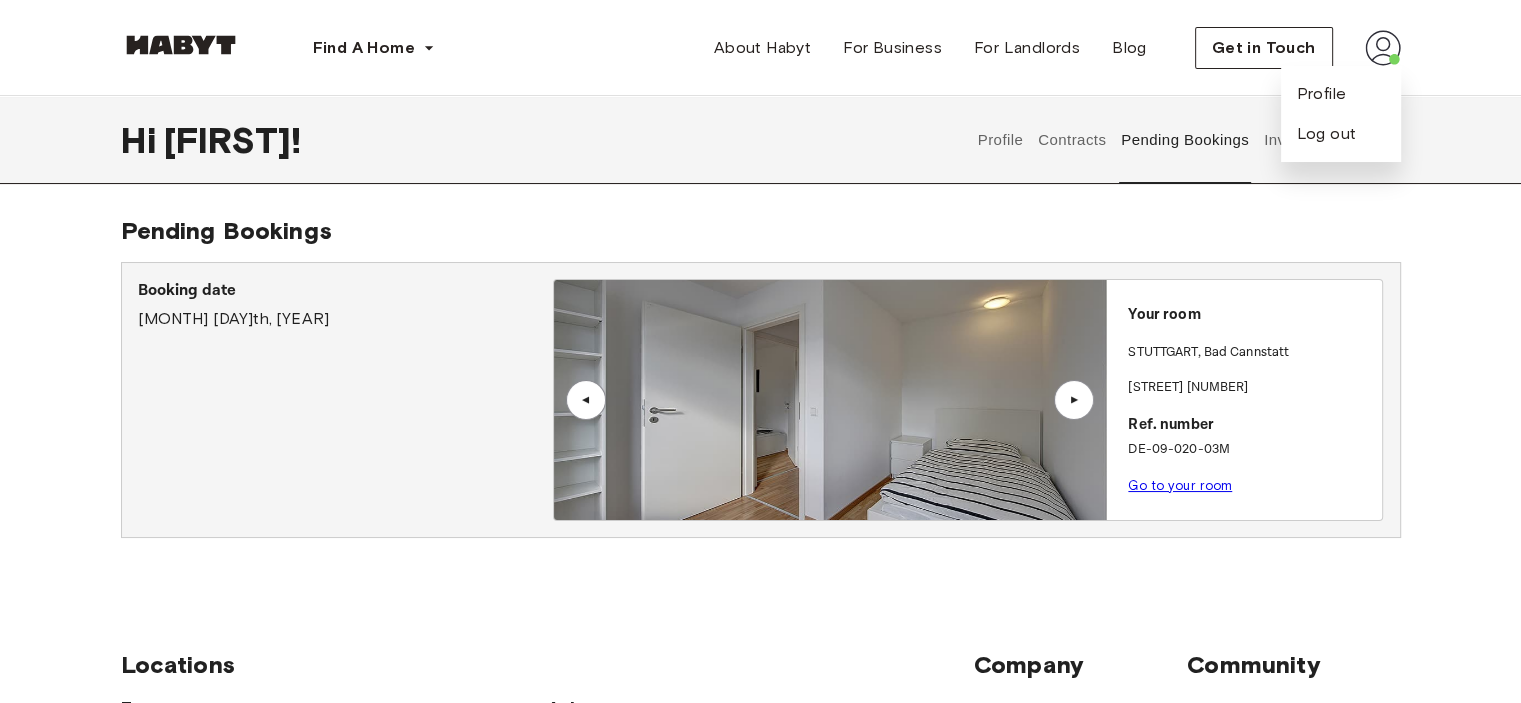 click at bounding box center [1383, 48] 